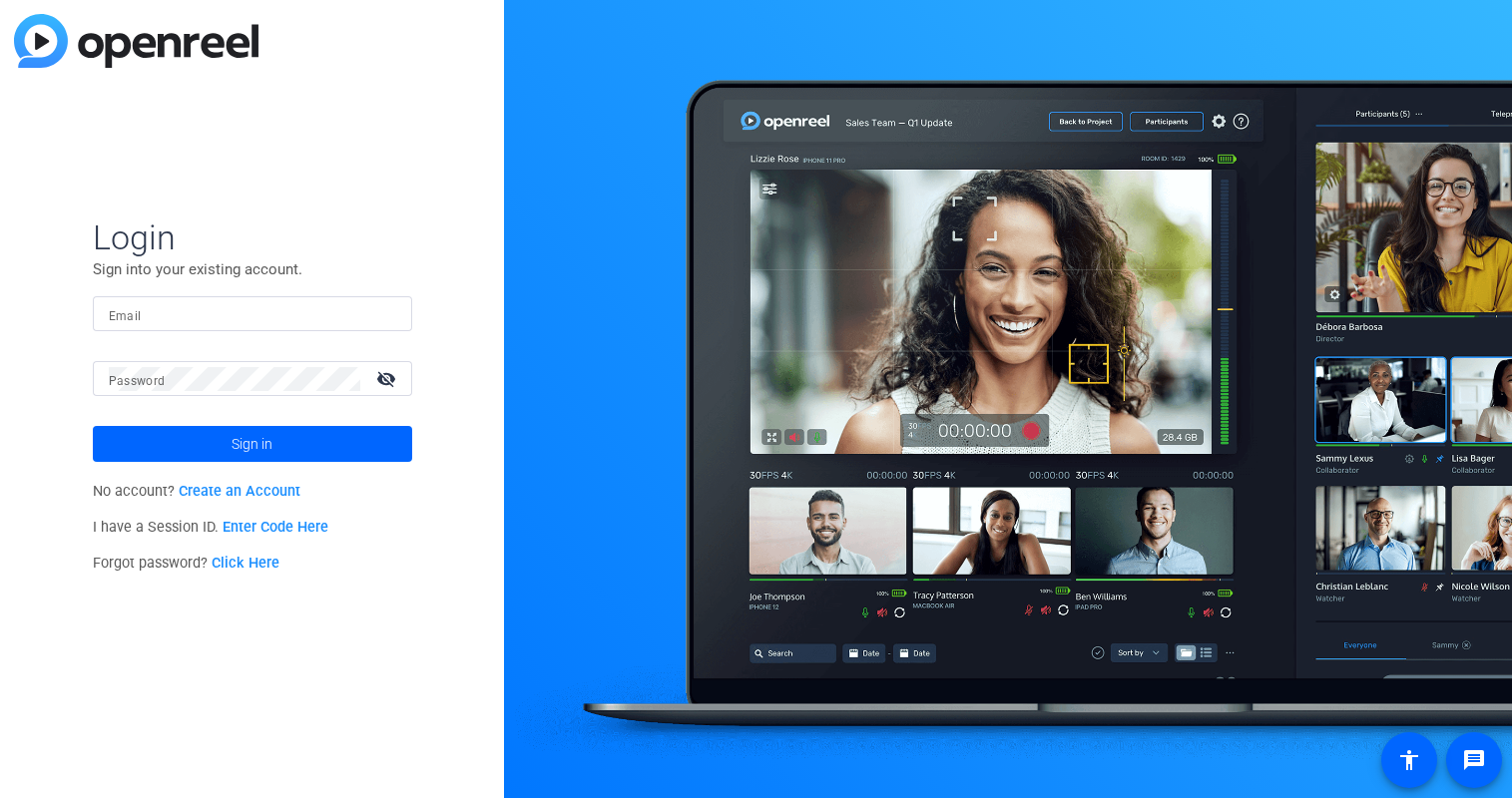 scroll, scrollTop: 0, scrollLeft: 0, axis: both 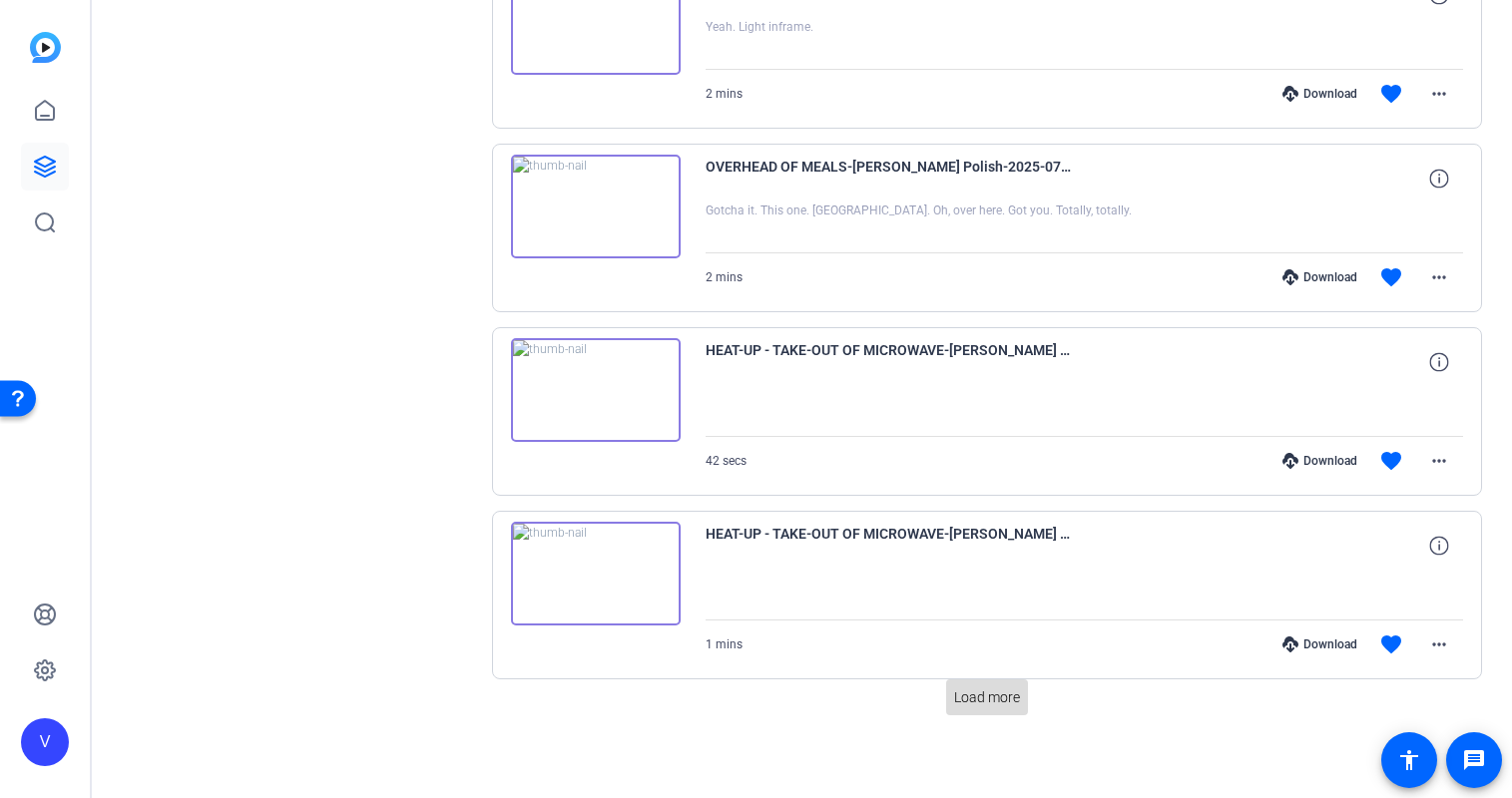 click on "Load more" at bounding box center (987, 697) 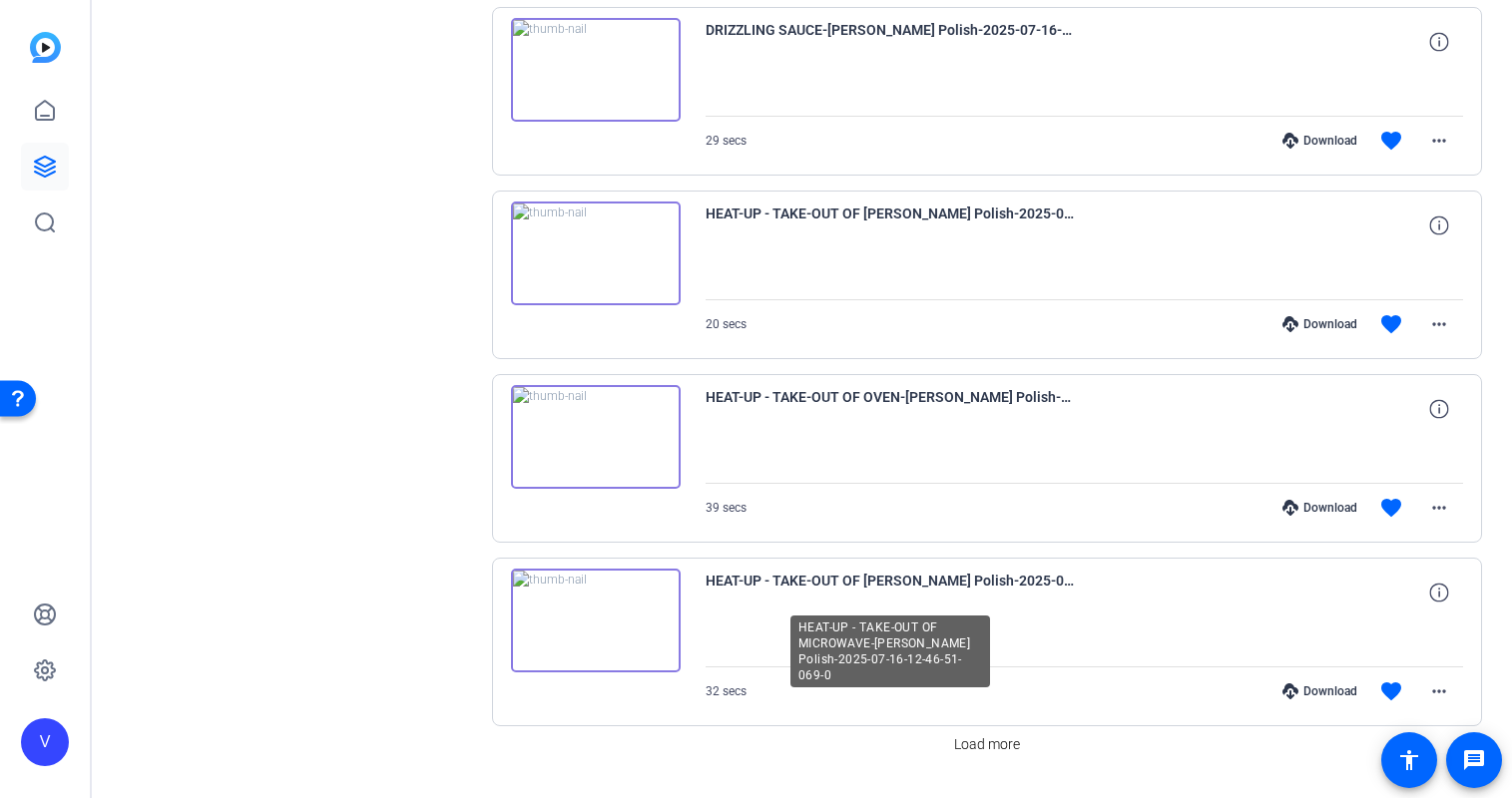 scroll, scrollTop: 3244, scrollLeft: 0, axis: vertical 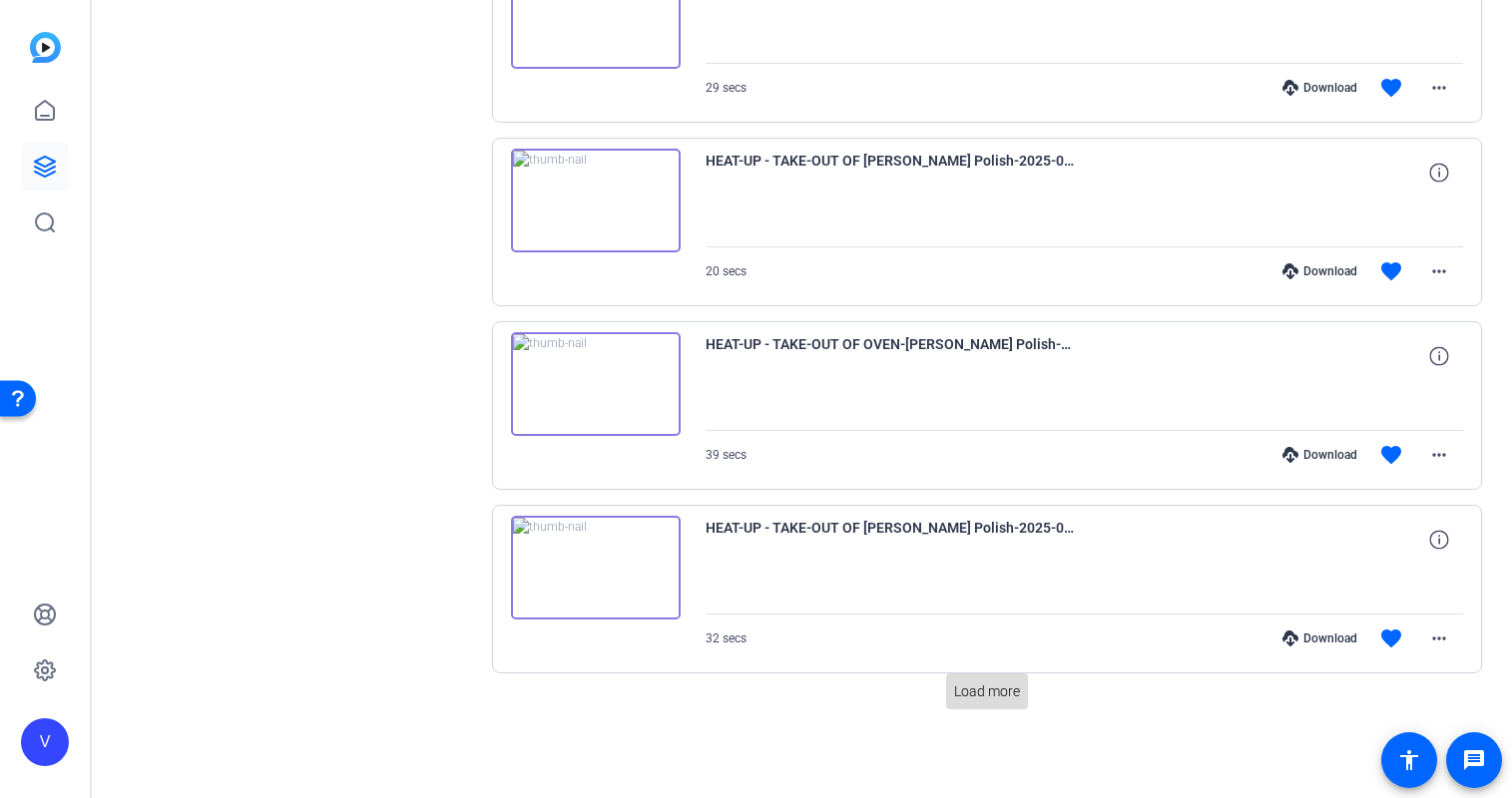 click on "Load more" at bounding box center (987, 691) 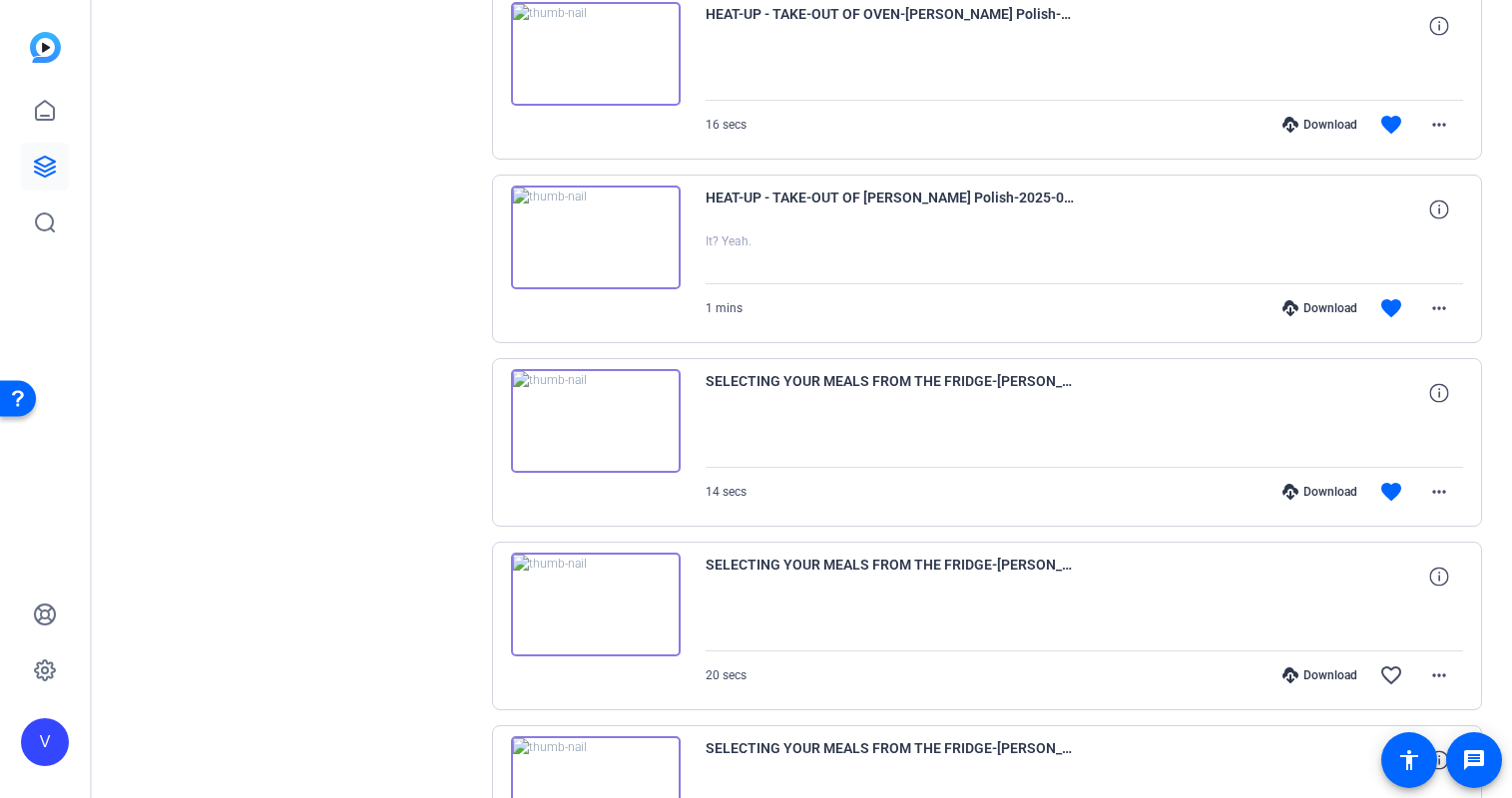 scroll, scrollTop: 5079, scrollLeft: 0, axis: vertical 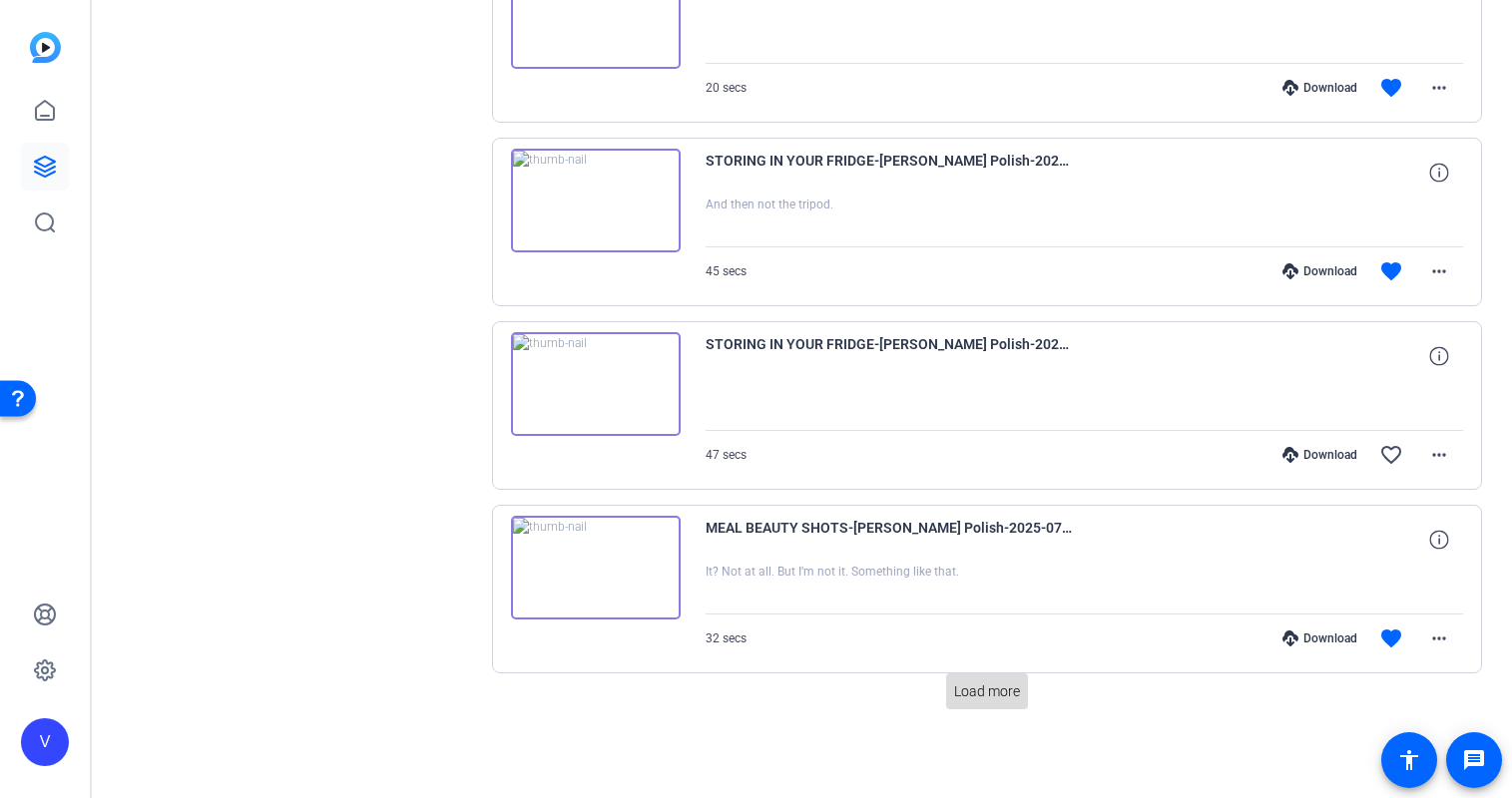 click on "Load more" at bounding box center [987, 691] 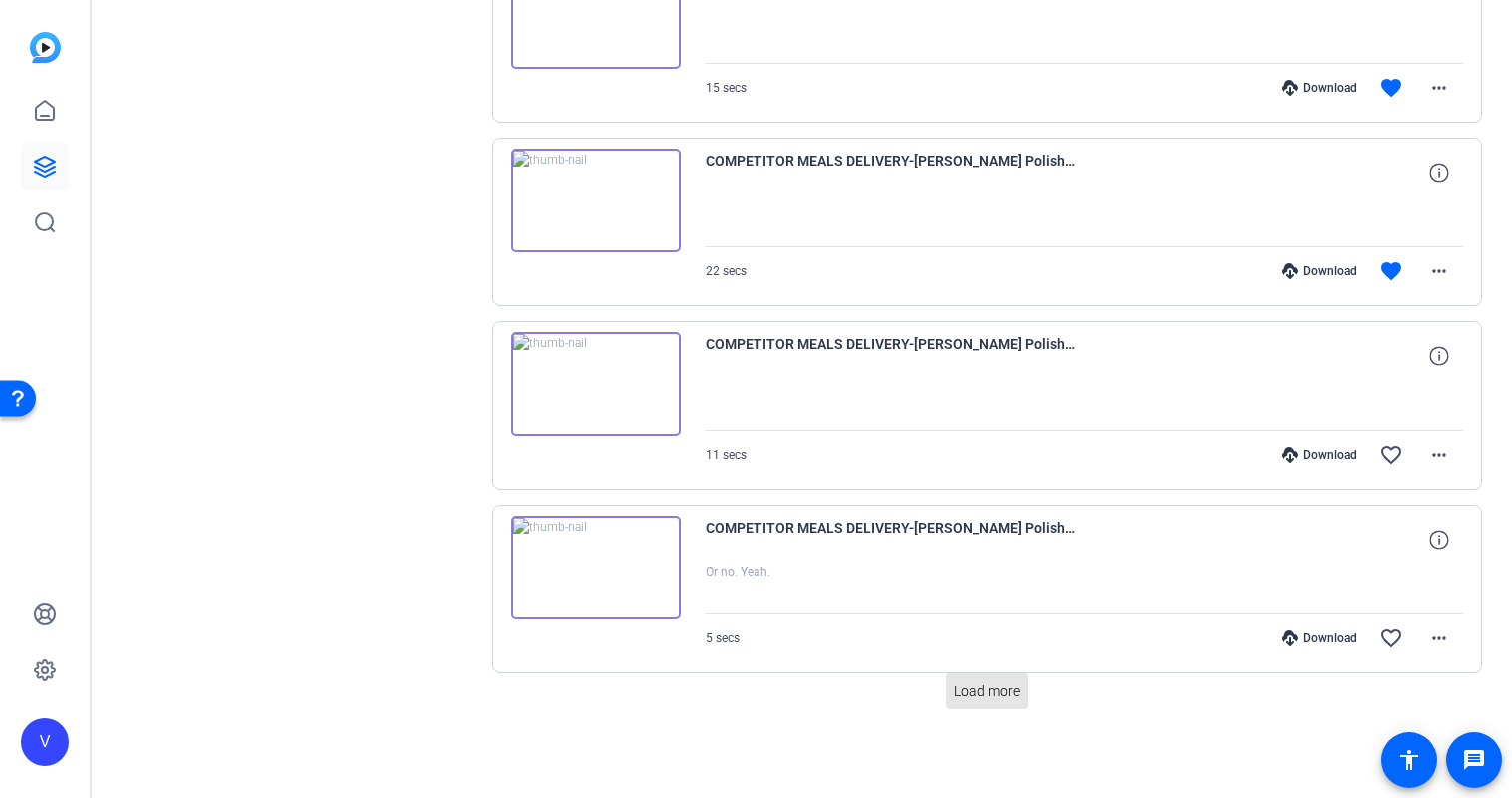 click on "Load more" at bounding box center [987, 691] 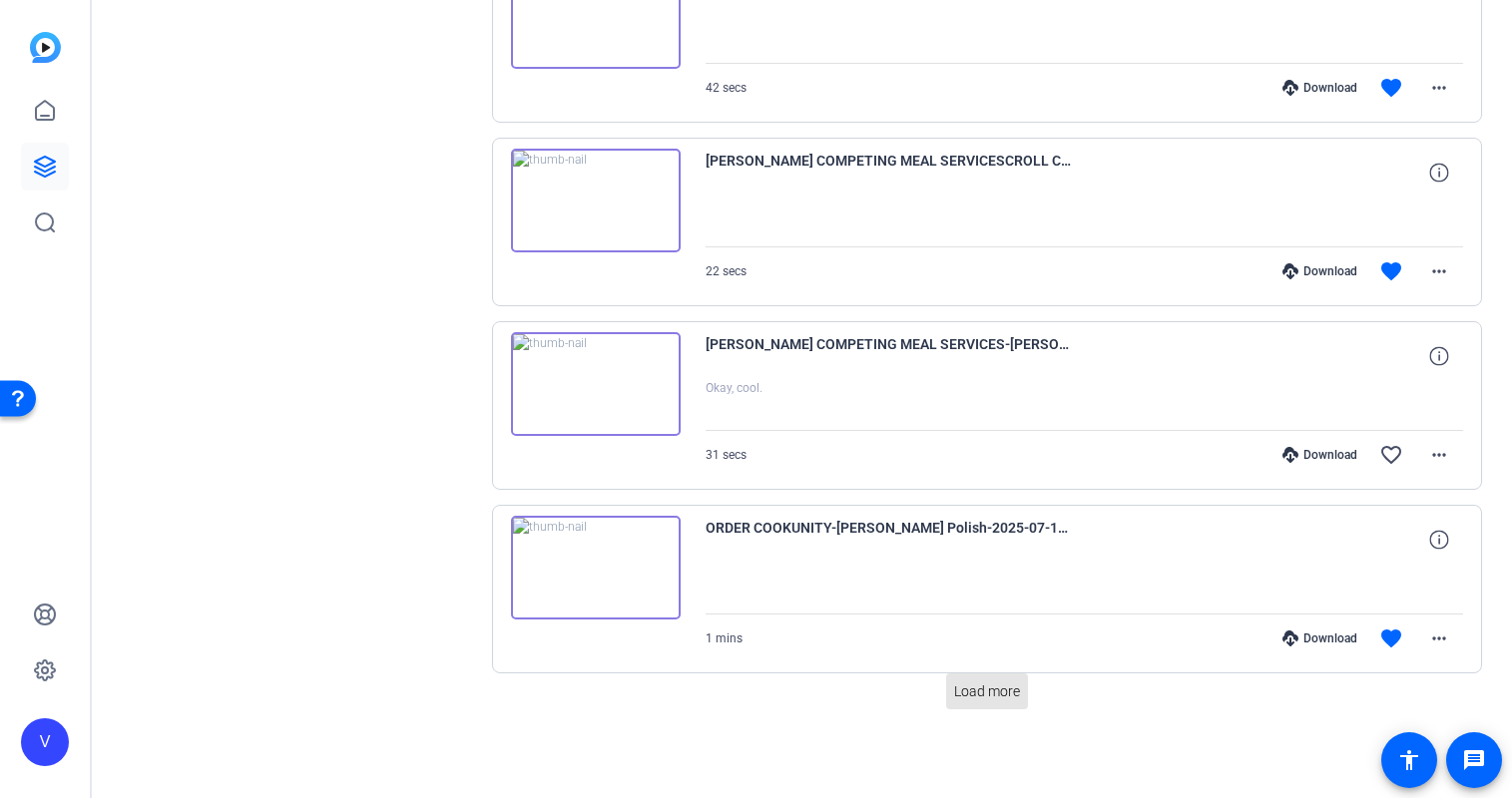click on "Load more" at bounding box center (987, 691) 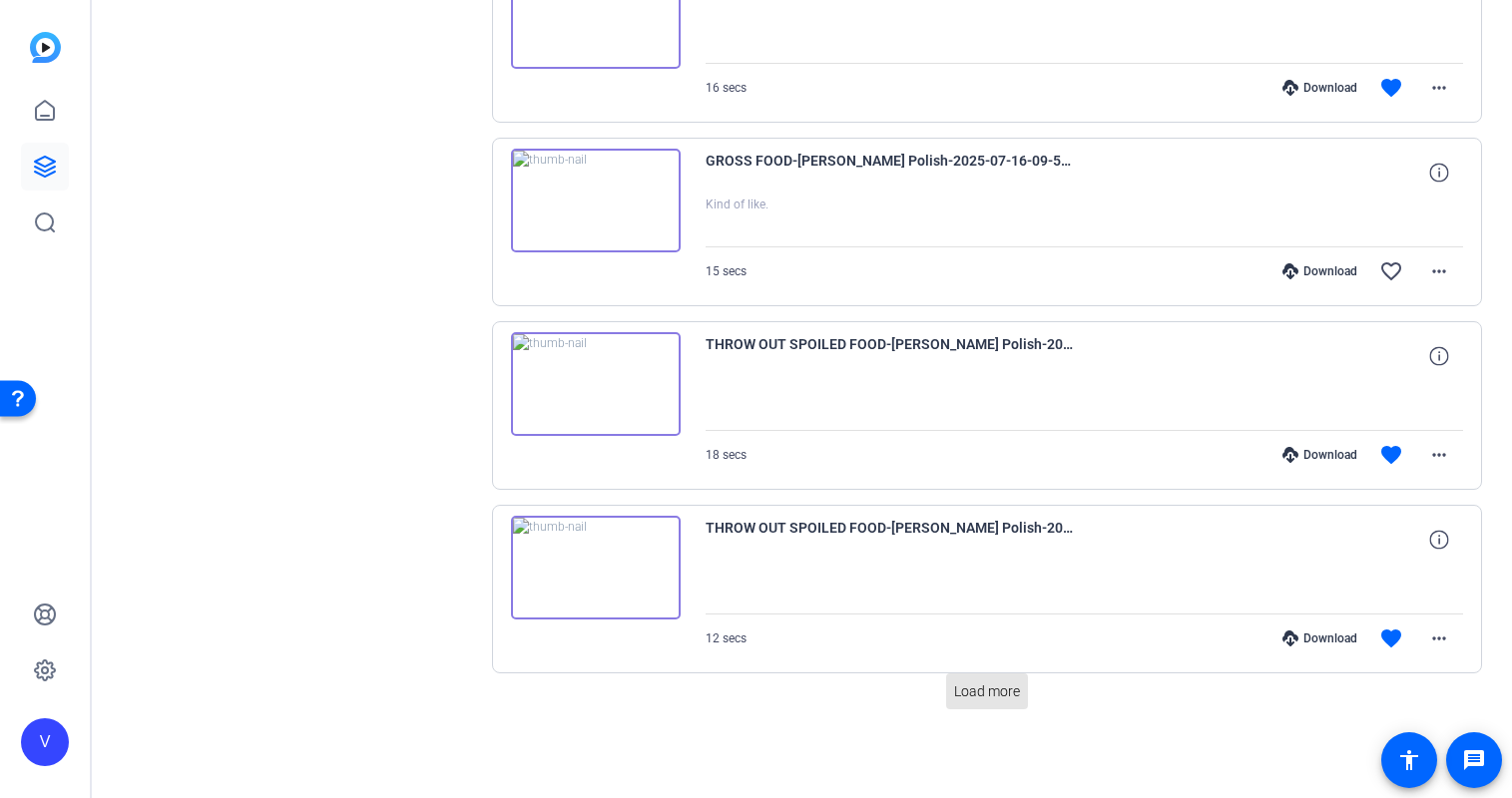 click on "Load more" at bounding box center [987, 691] 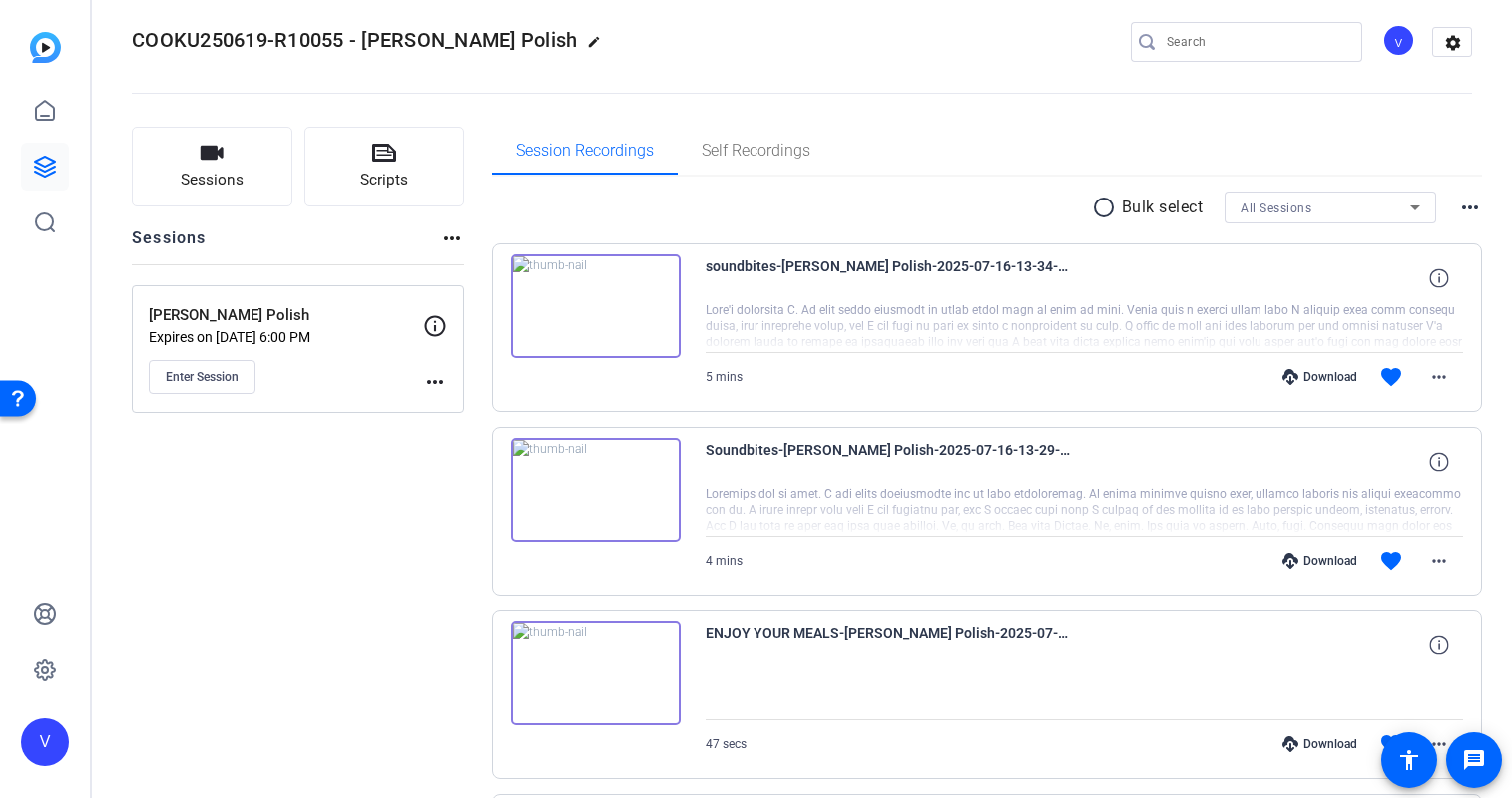 scroll, scrollTop: 0, scrollLeft: 0, axis: both 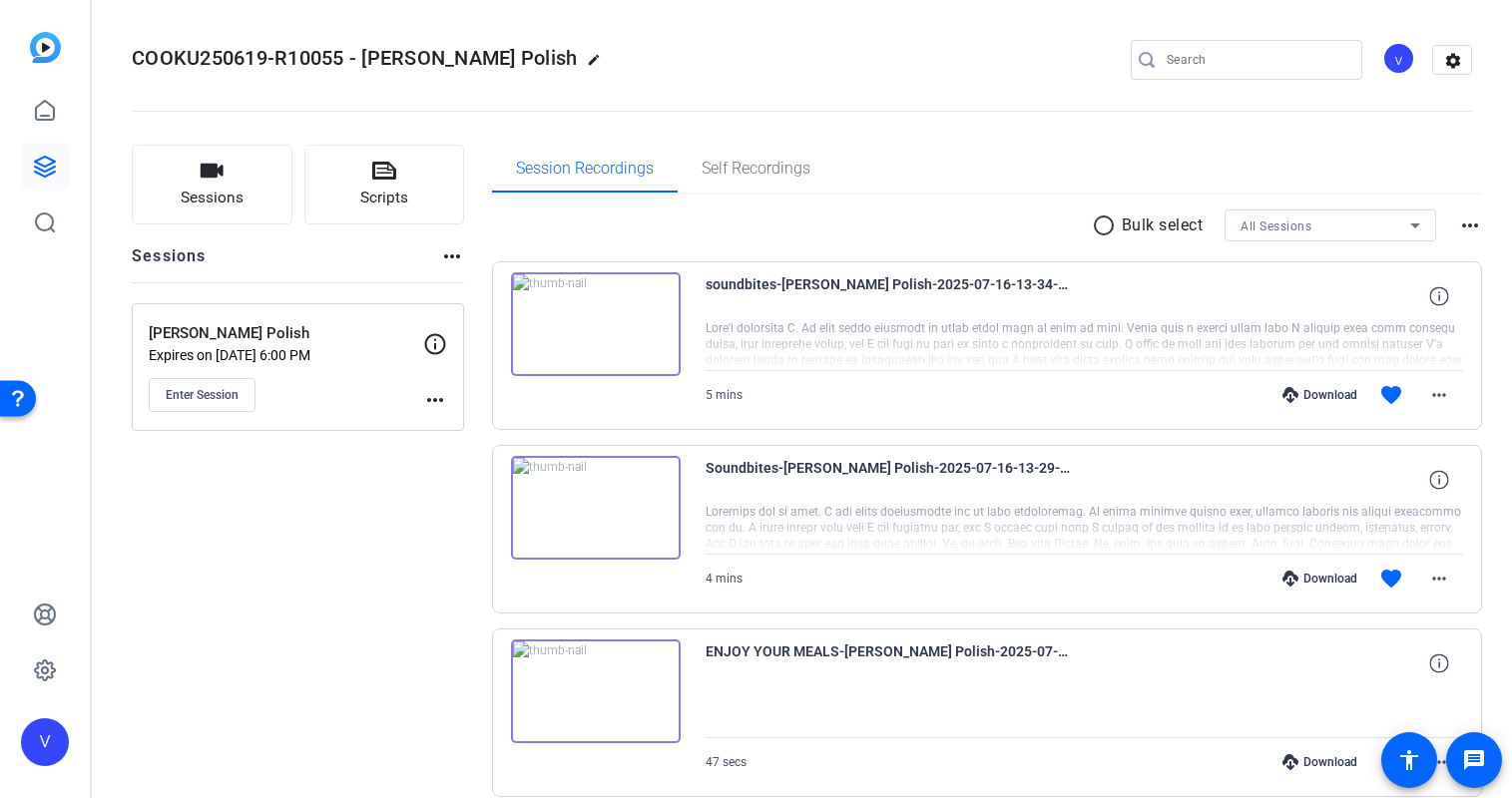 click on "radio_button_unchecked" at bounding box center (1107, 225) 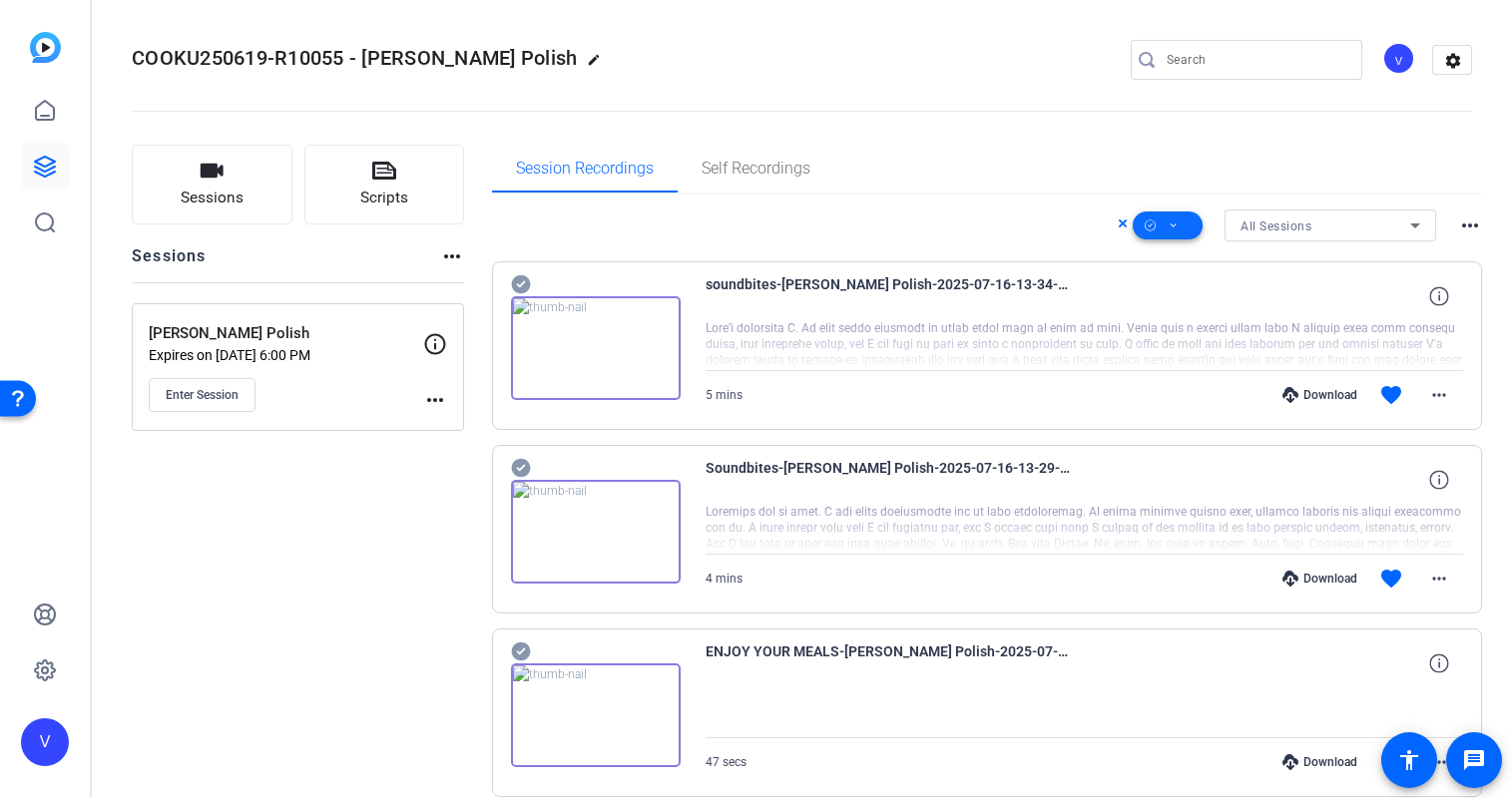 click 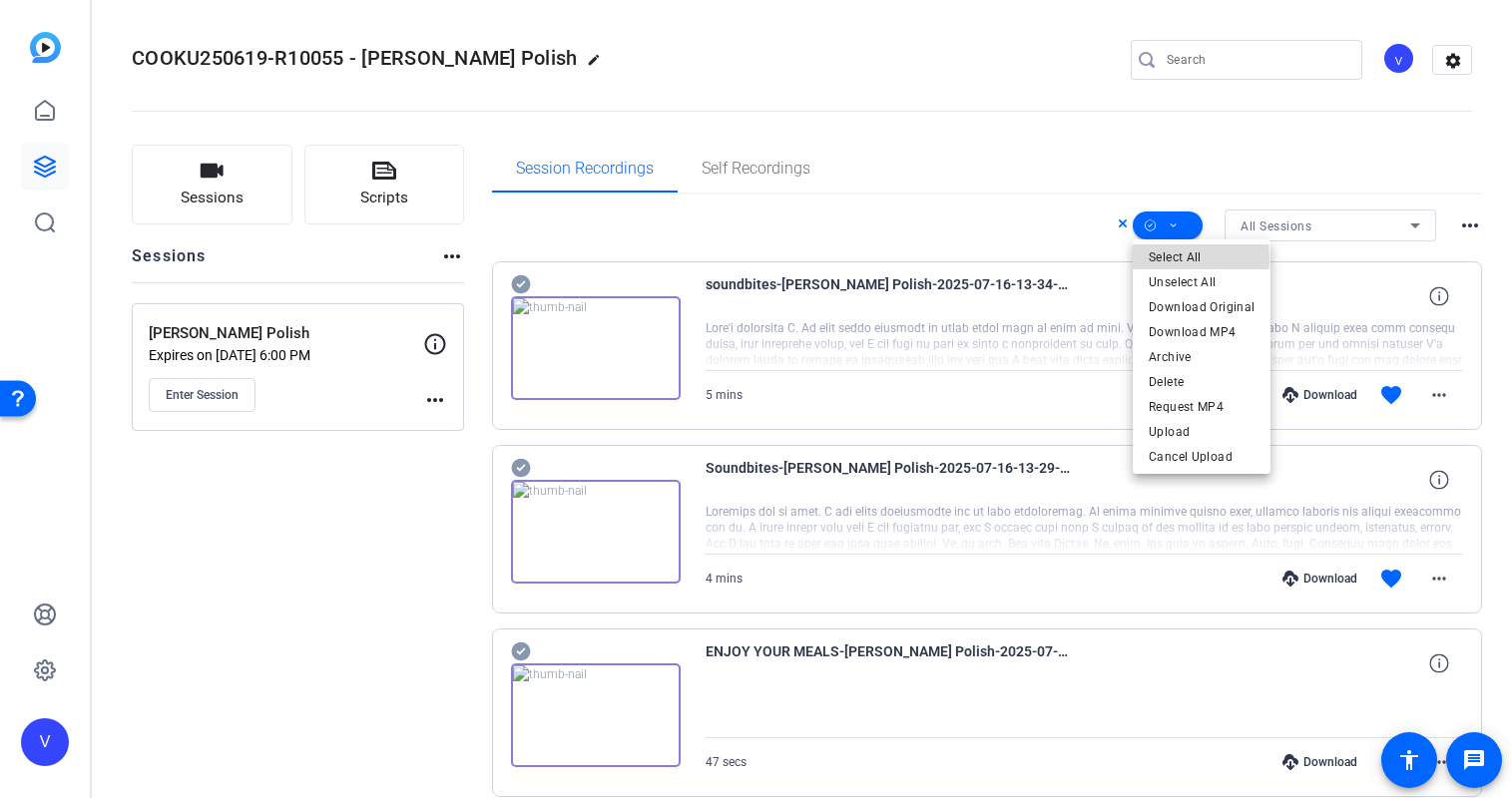 click on "Select All" at bounding box center [1202, 257] 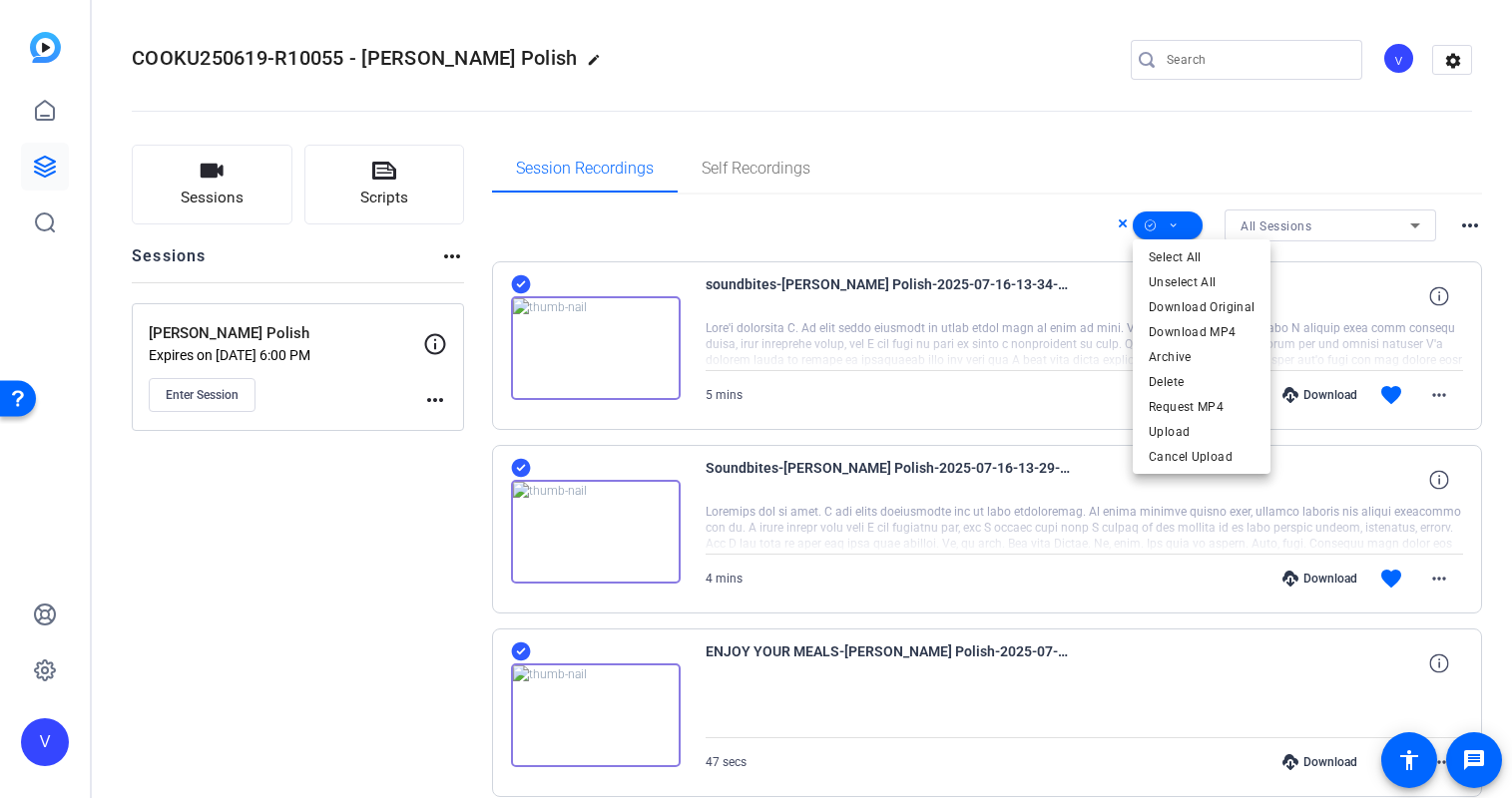 click at bounding box center [756, 399] 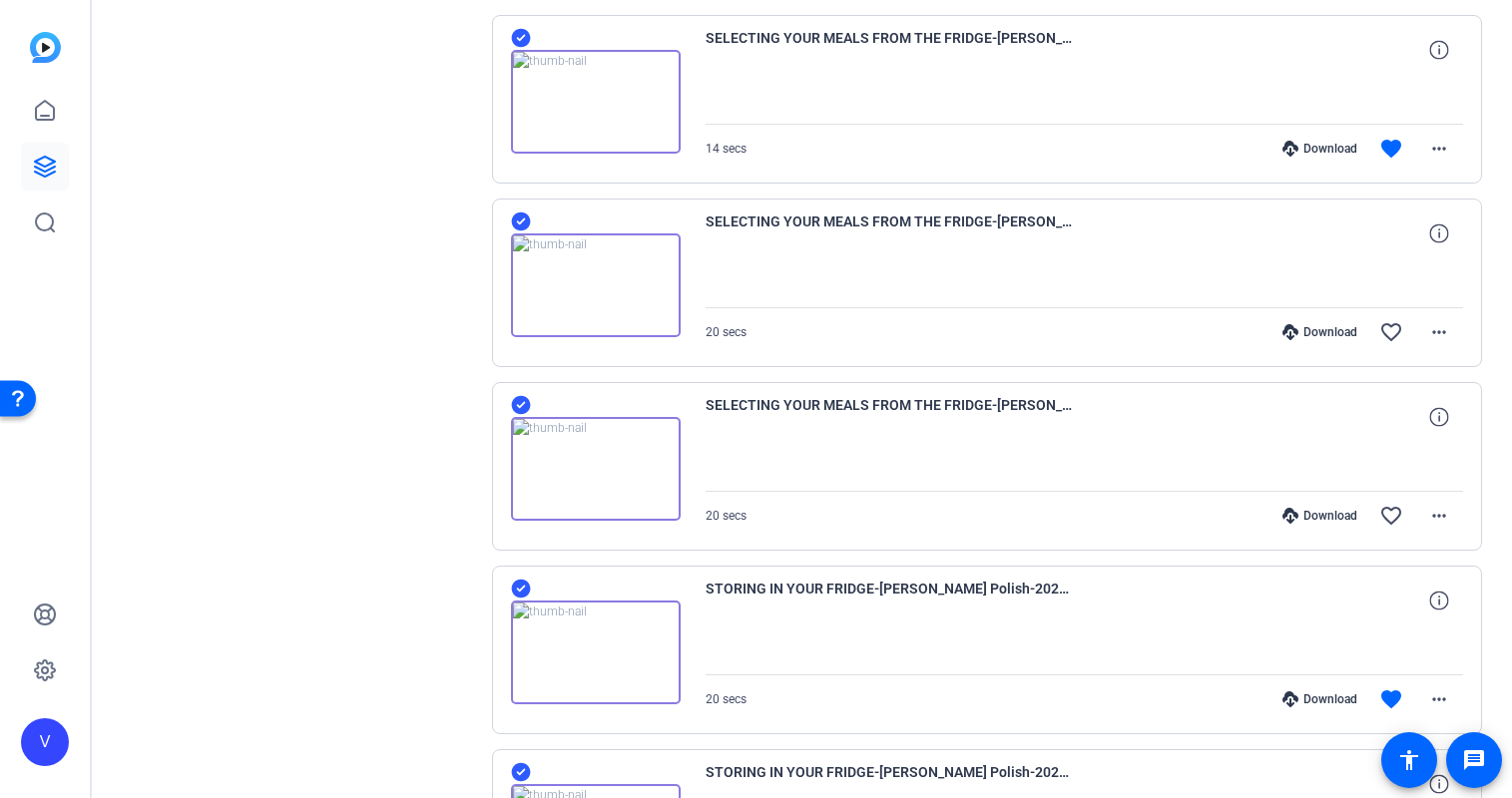 scroll, scrollTop: 4514, scrollLeft: 0, axis: vertical 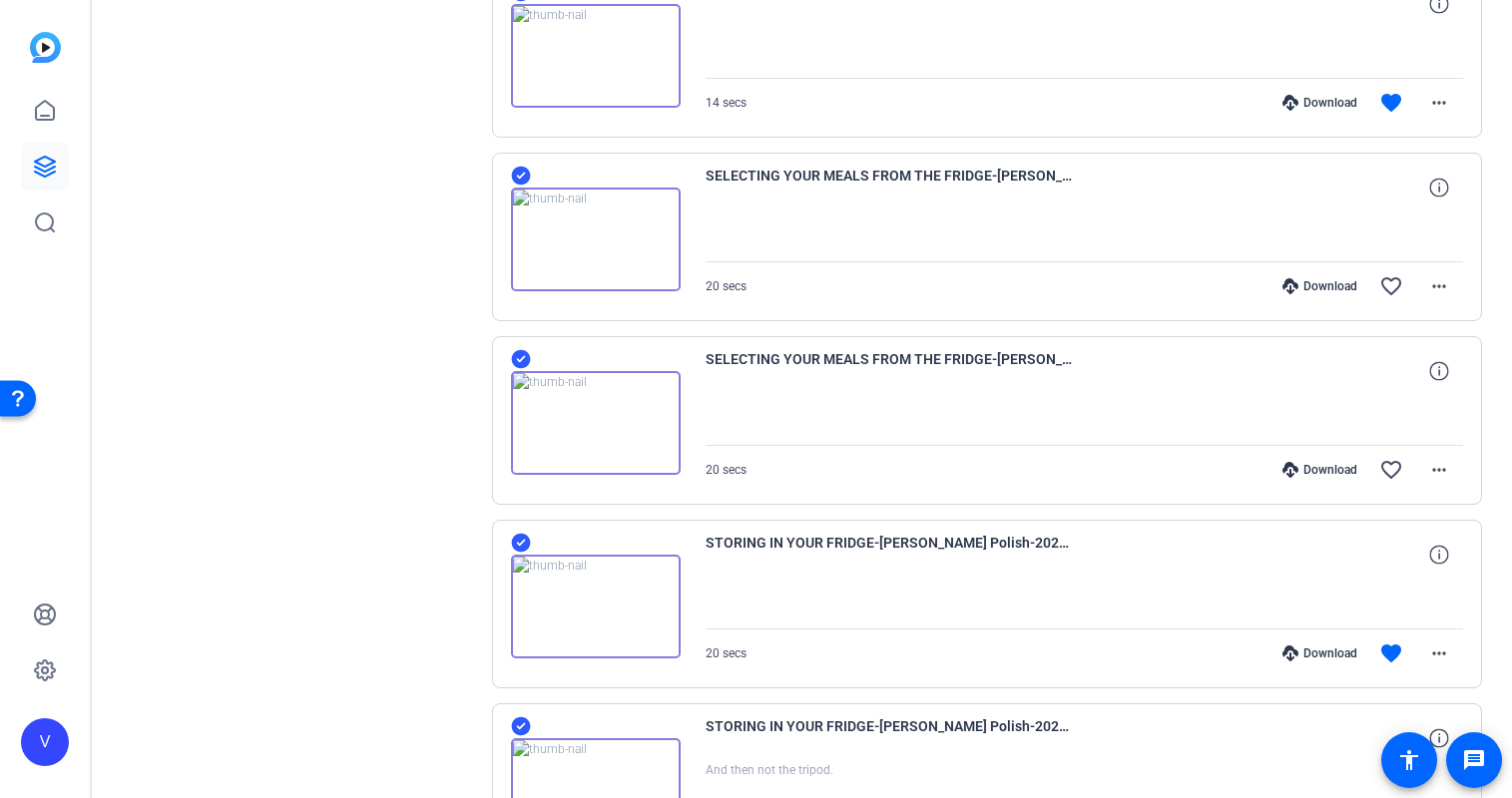 click 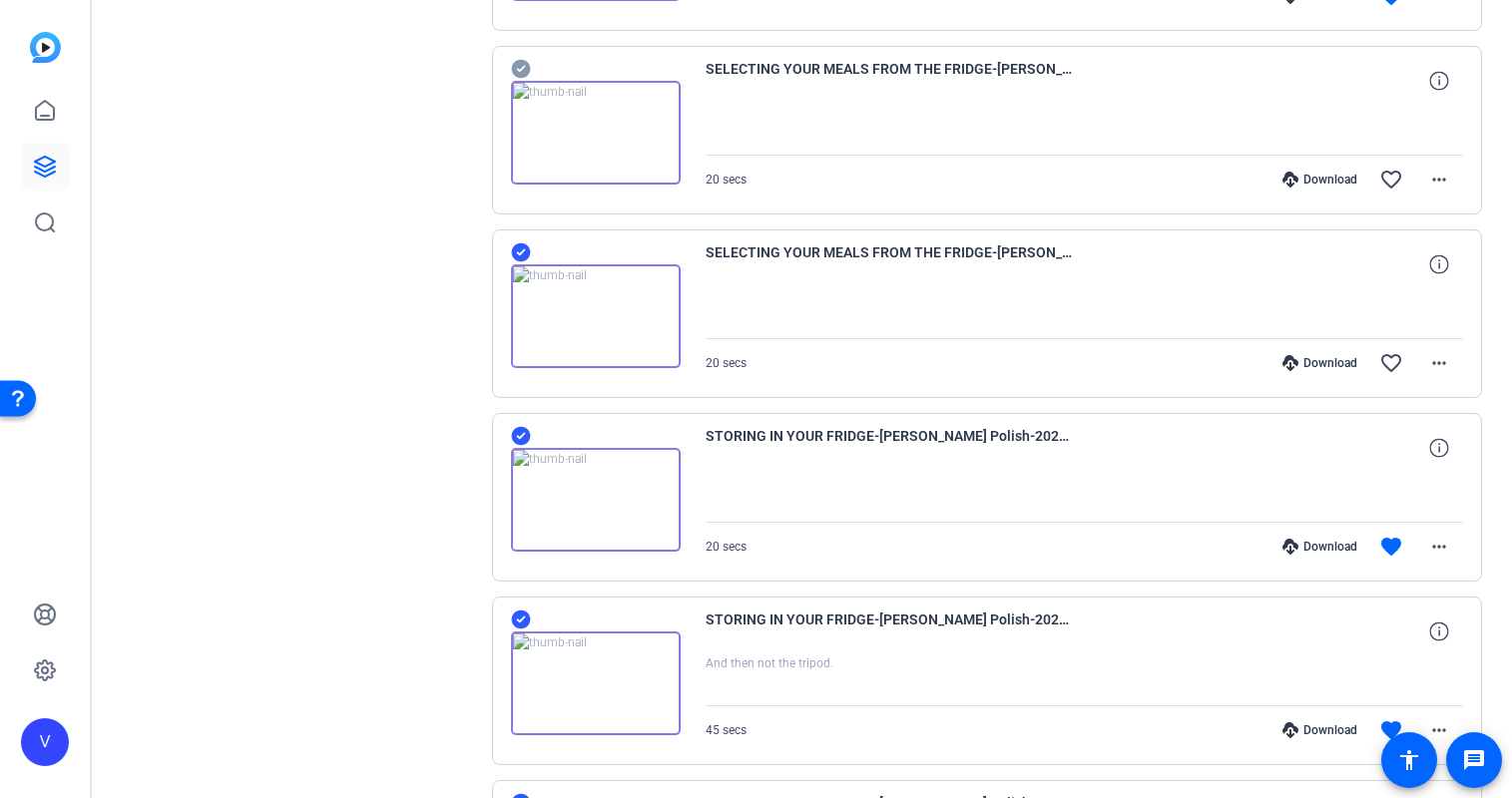 scroll, scrollTop: 4622, scrollLeft: 0, axis: vertical 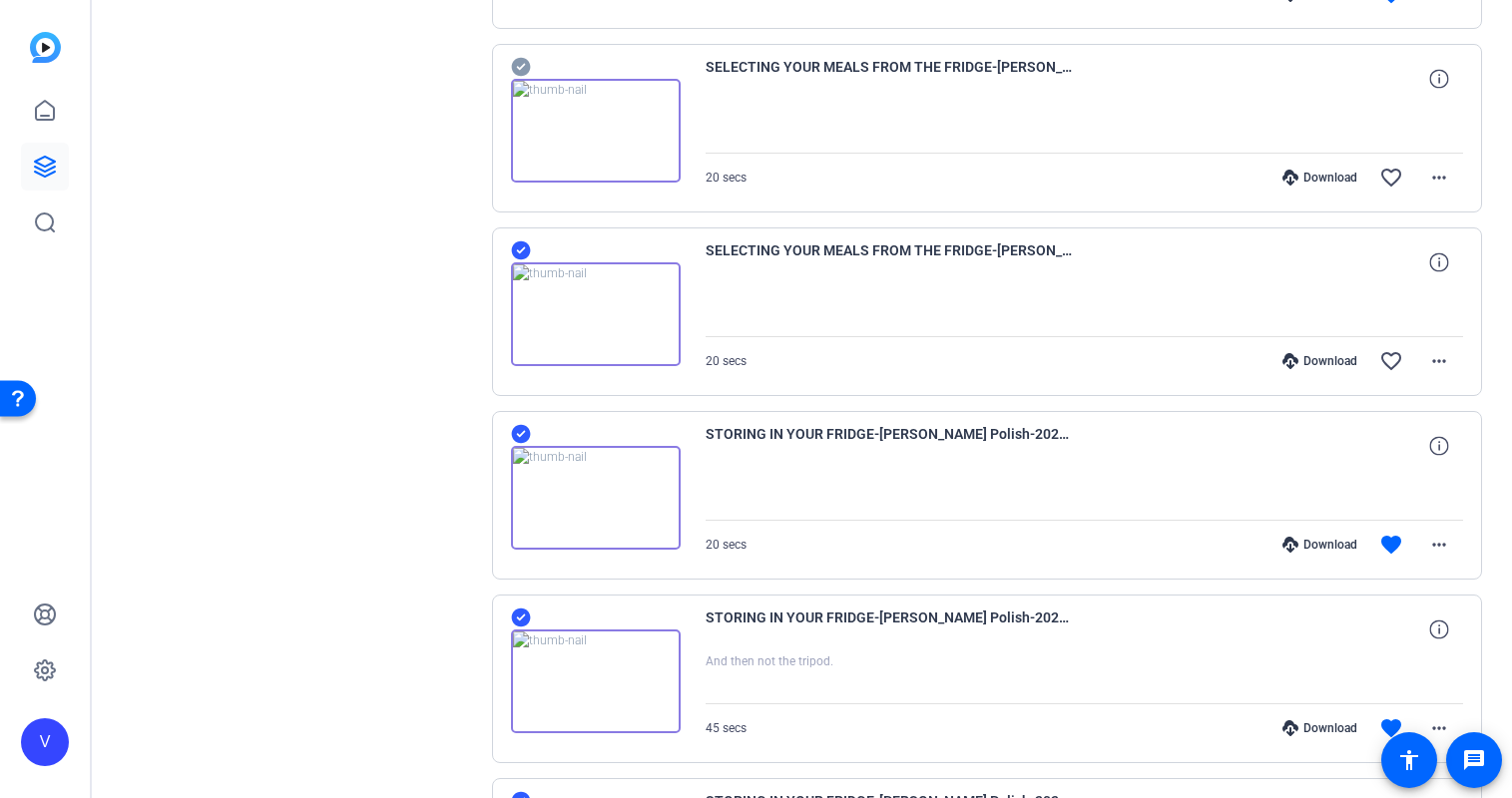 click 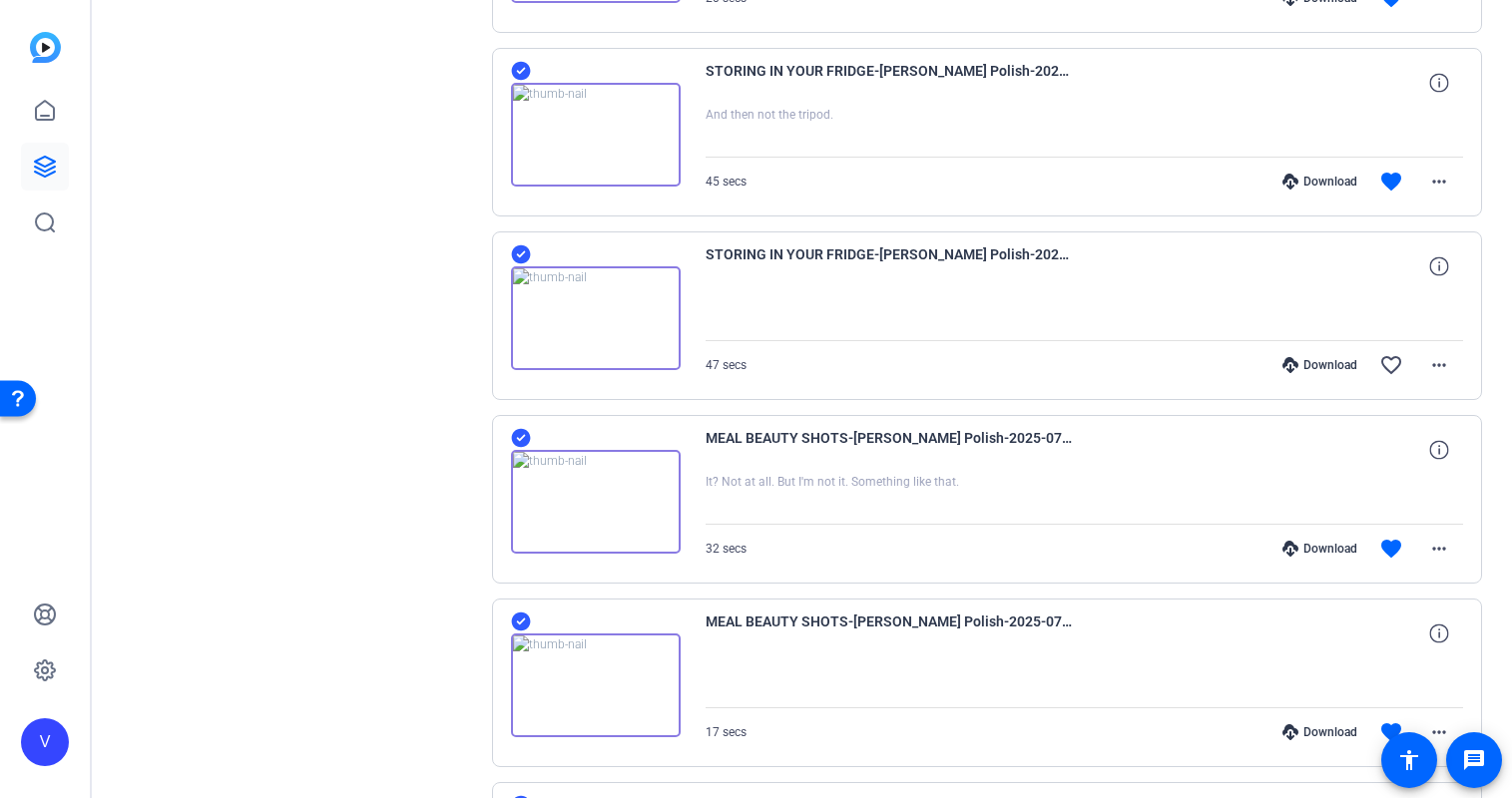 scroll, scrollTop: 5181, scrollLeft: 0, axis: vertical 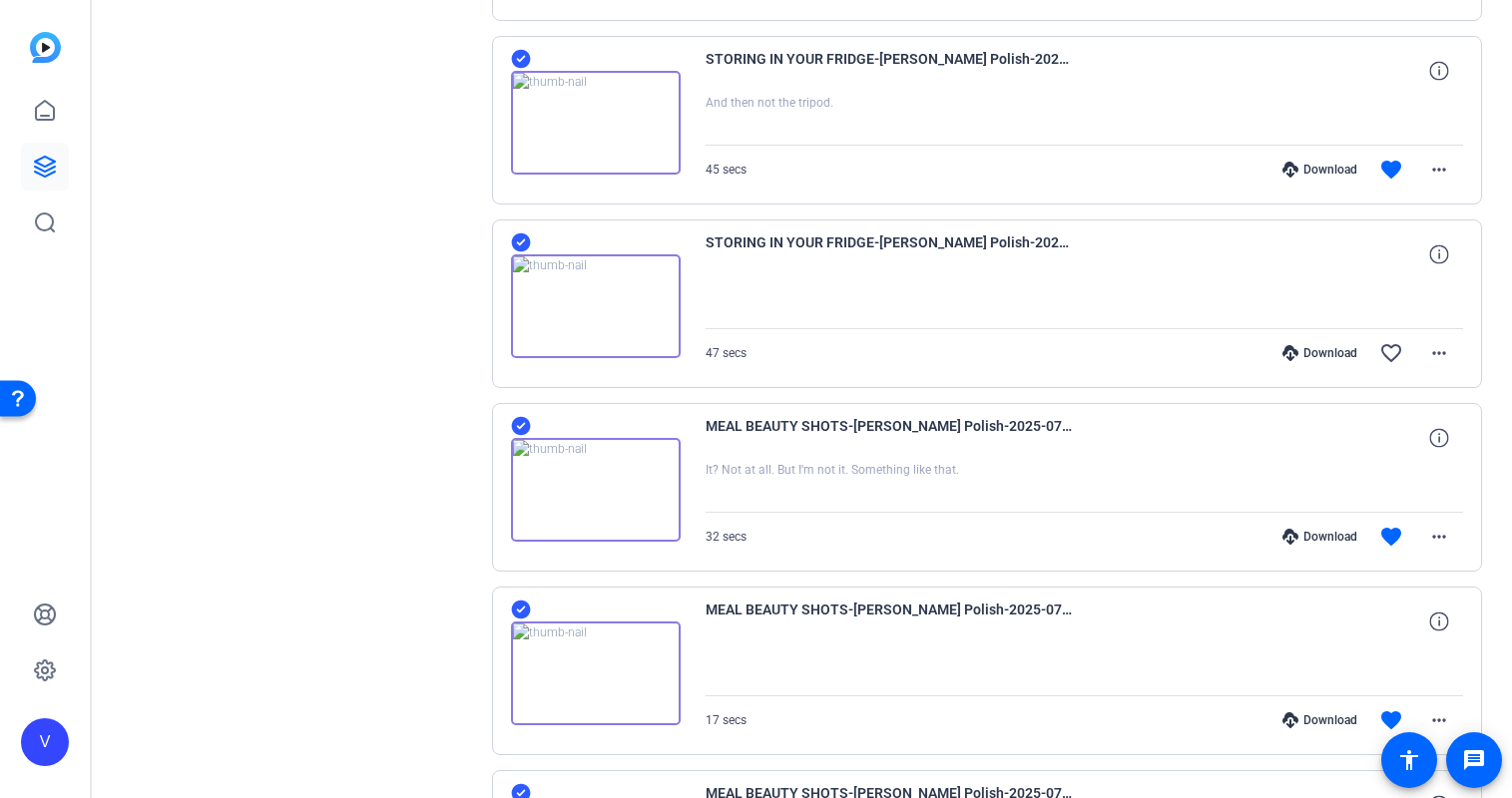 click 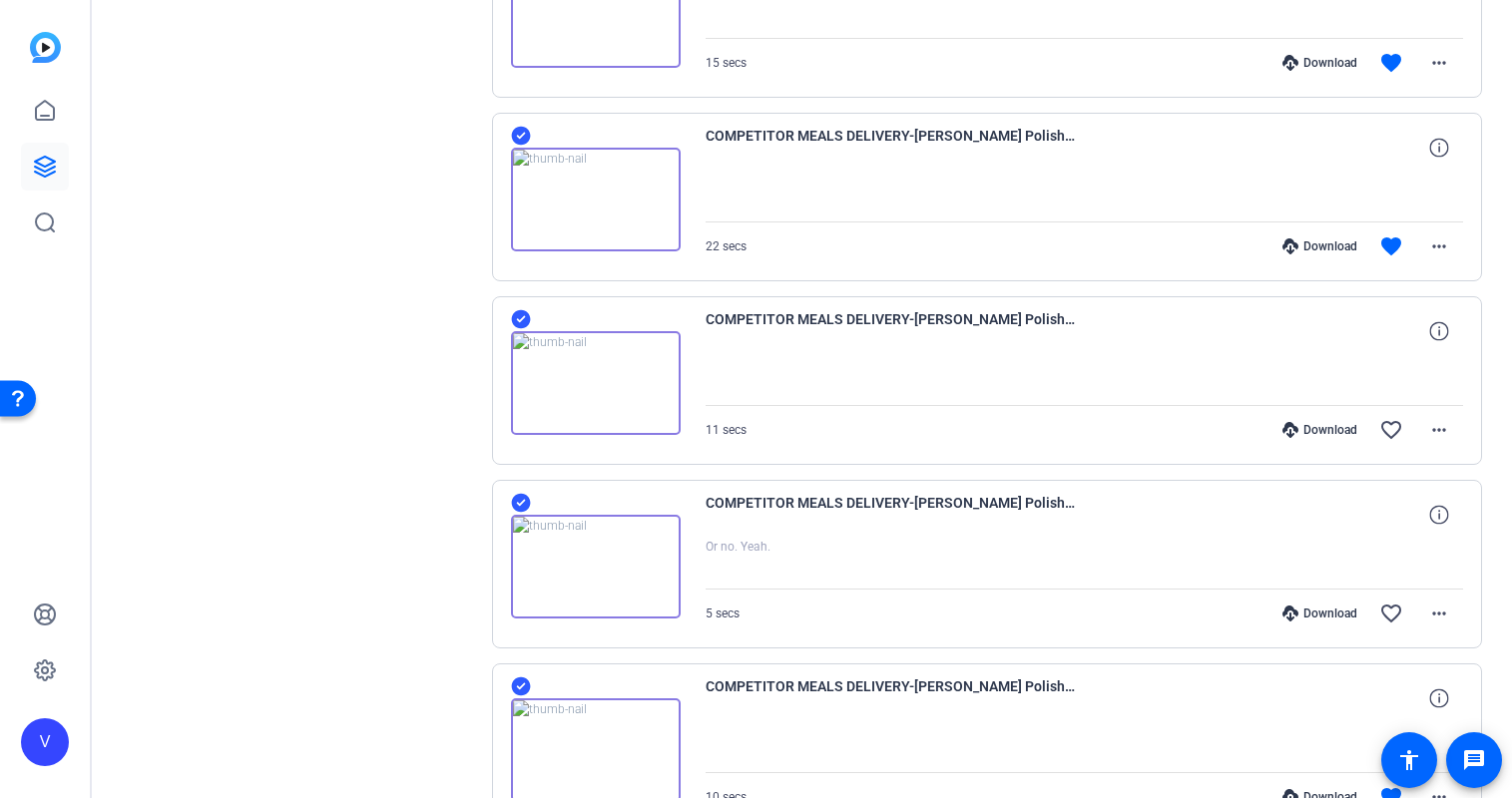 scroll, scrollTop: 6968, scrollLeft: 0, axis: vertical 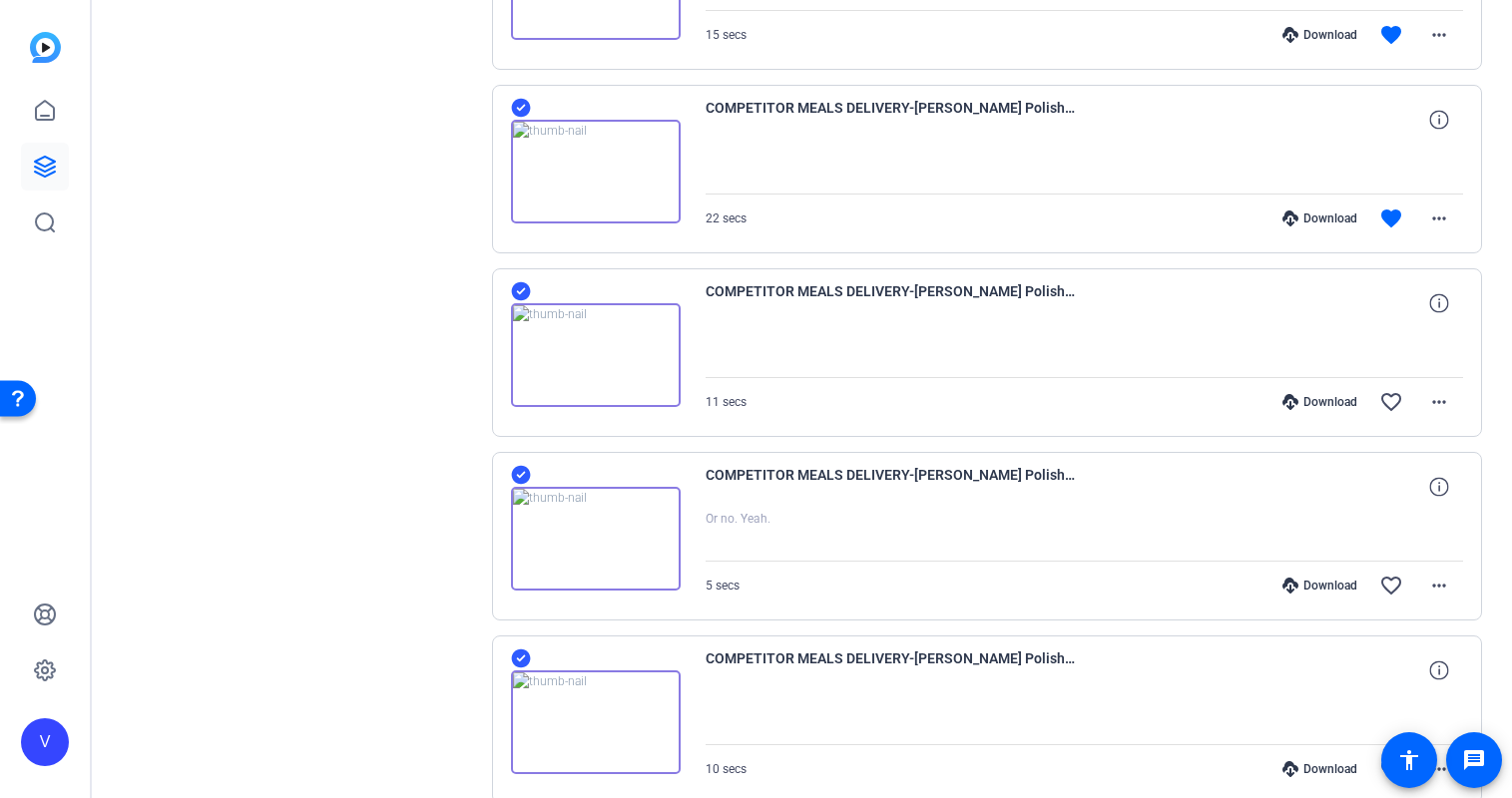 click 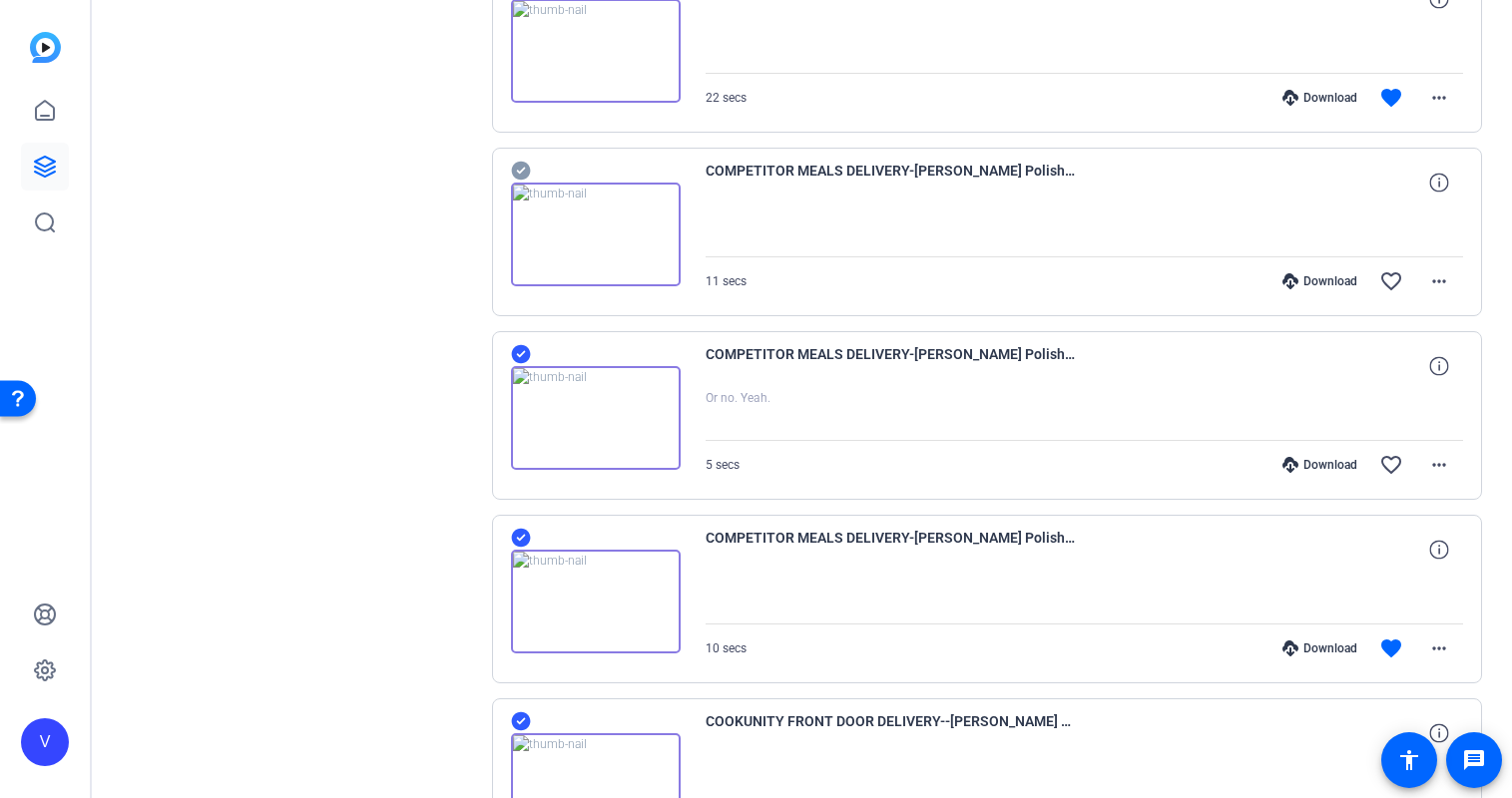 scroll, scrollTop: 7101, scrollLeft: 0, axis: vertical 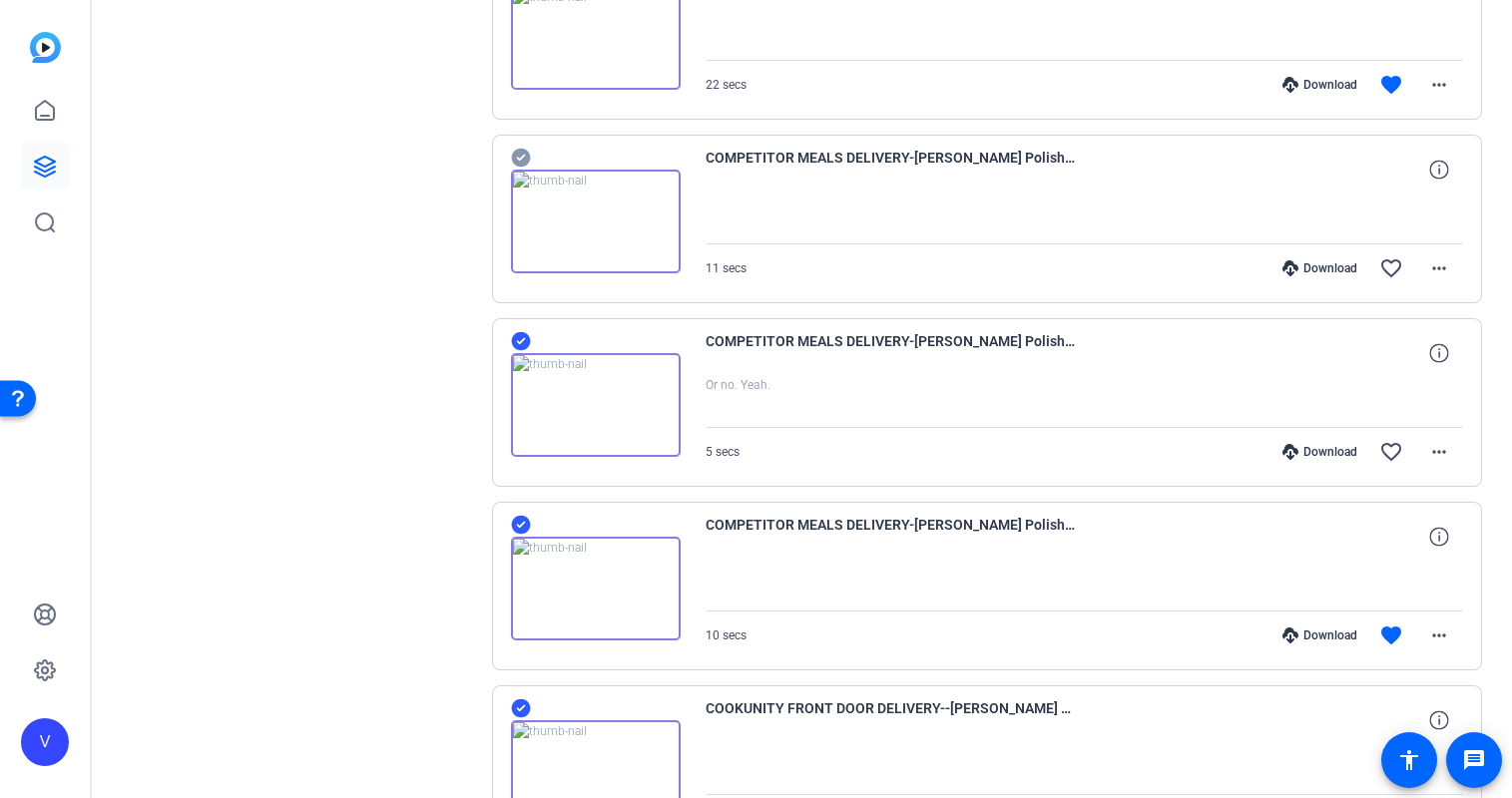 click 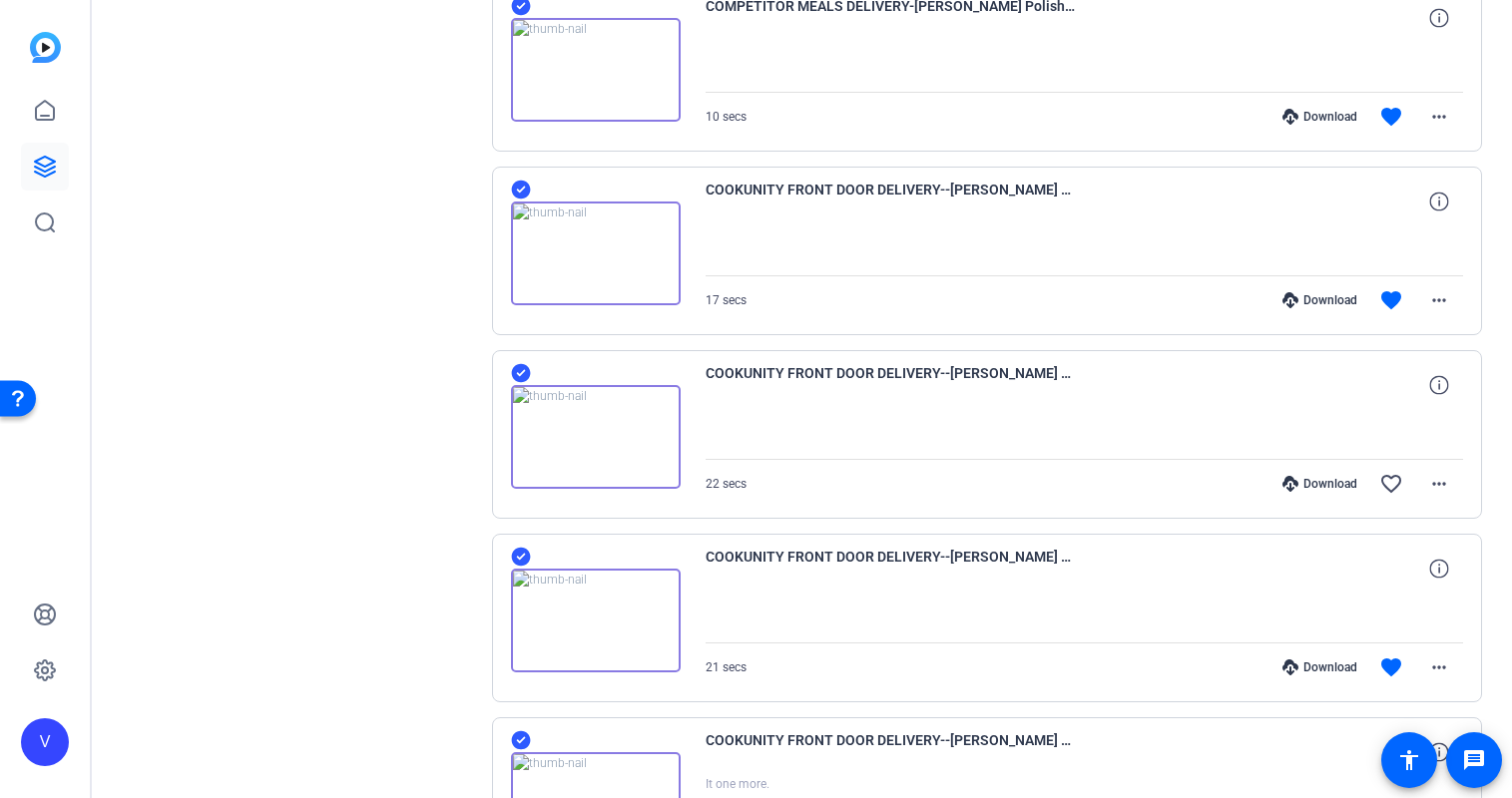 scroll, scrollTop: 7626, scrollLeft: 0, axis: vertical 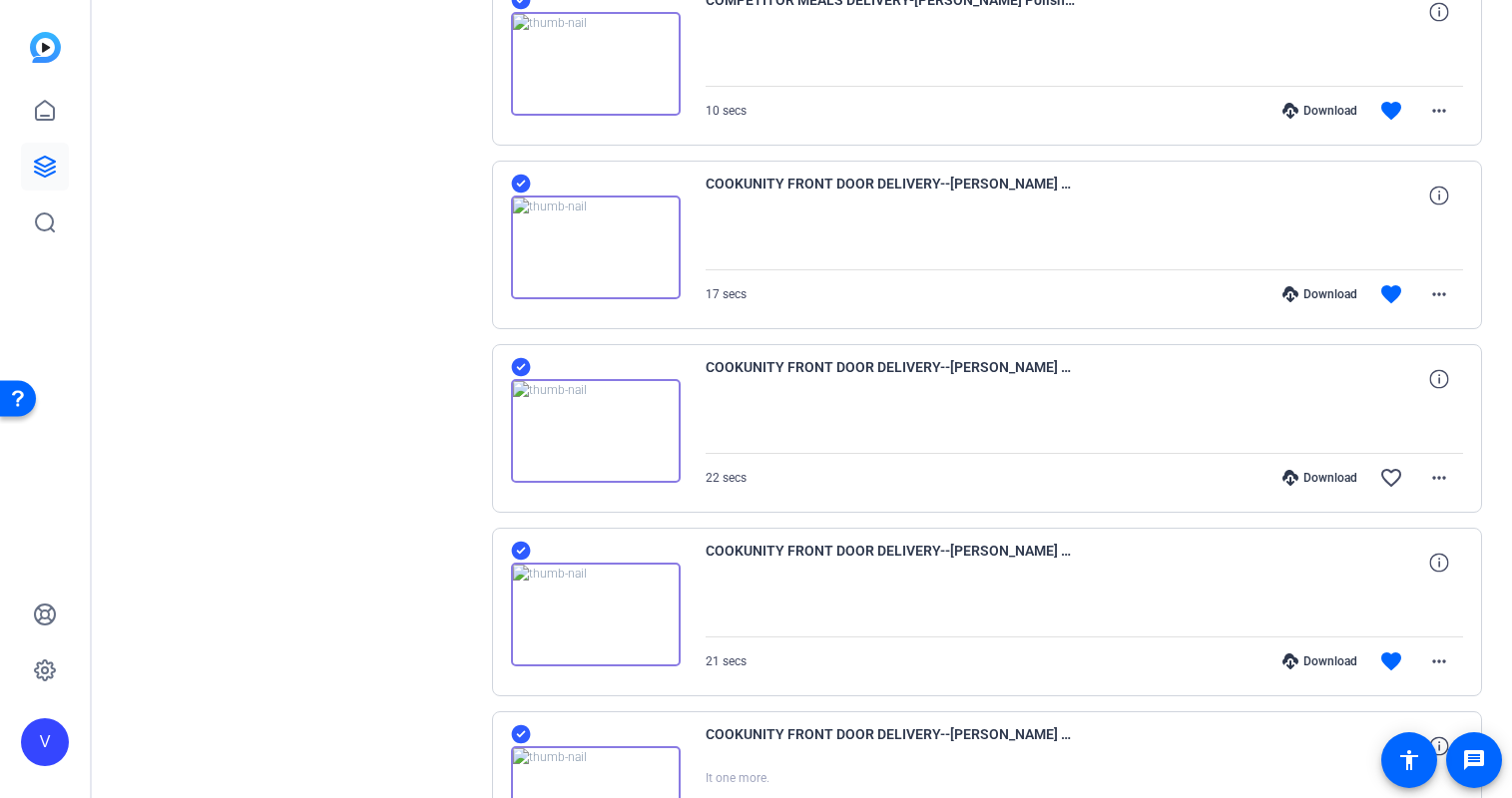 click 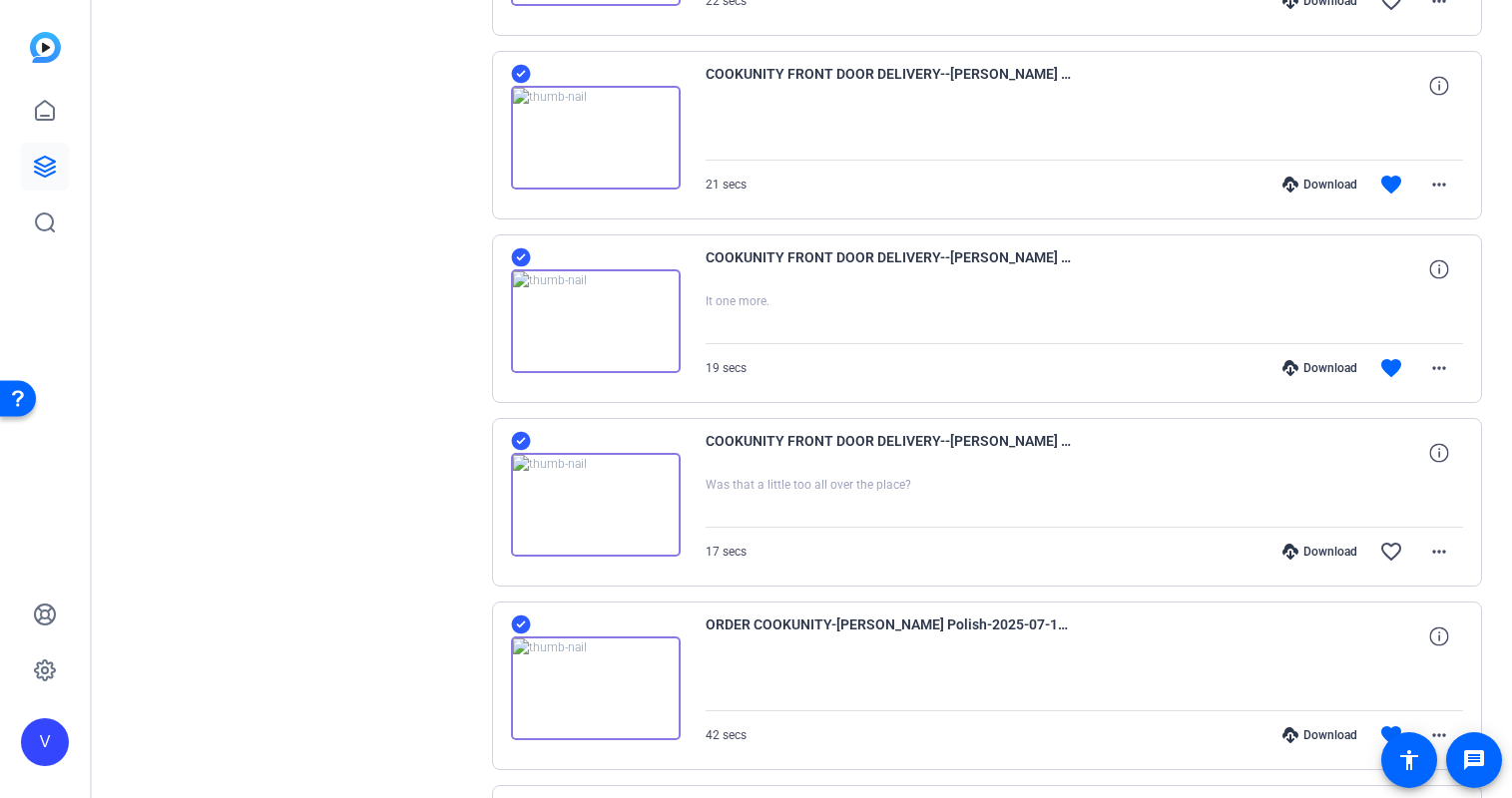scroll, scrollTop: 8148, scrollLeft: 0, axis: vertical 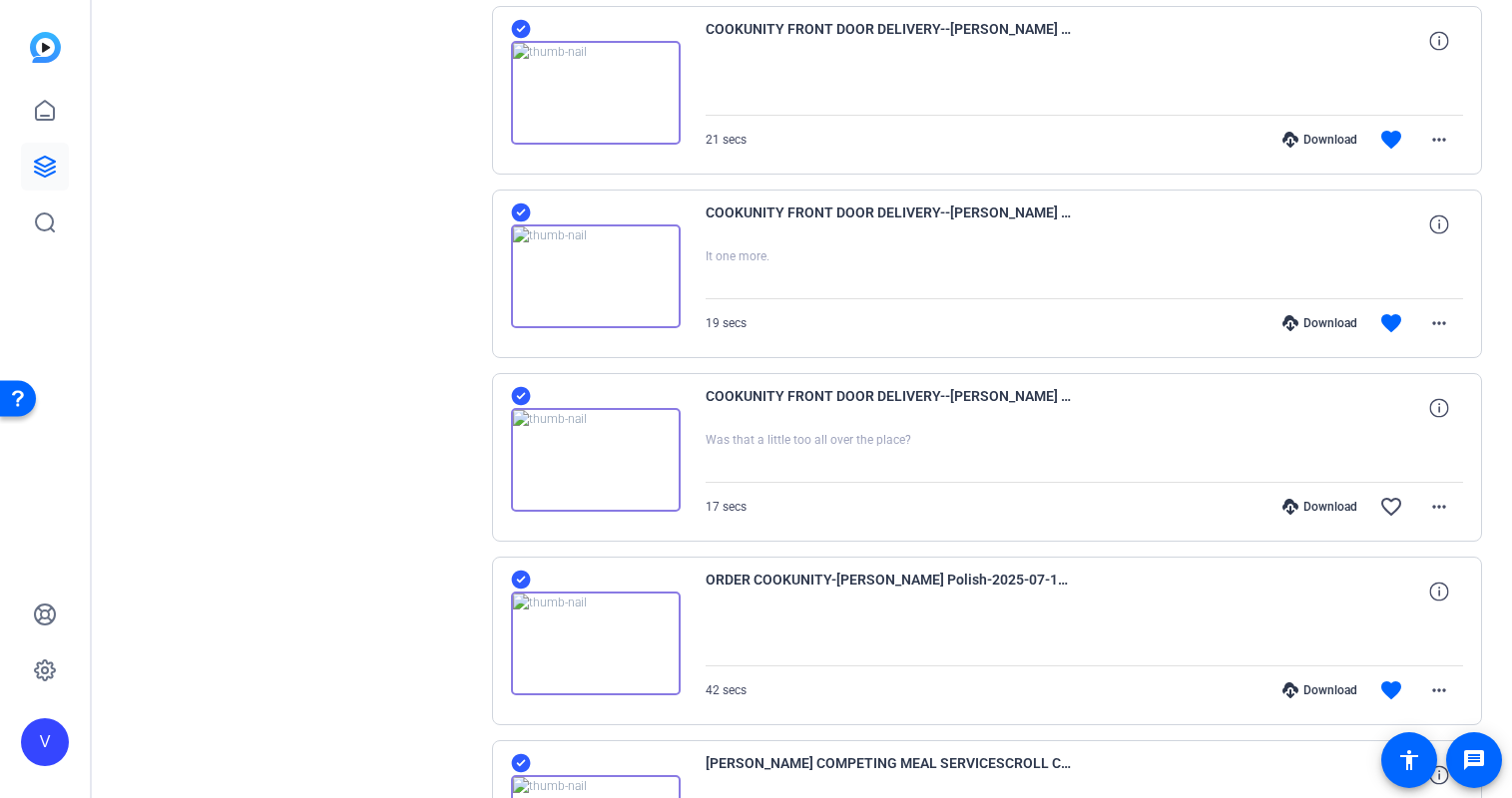 click 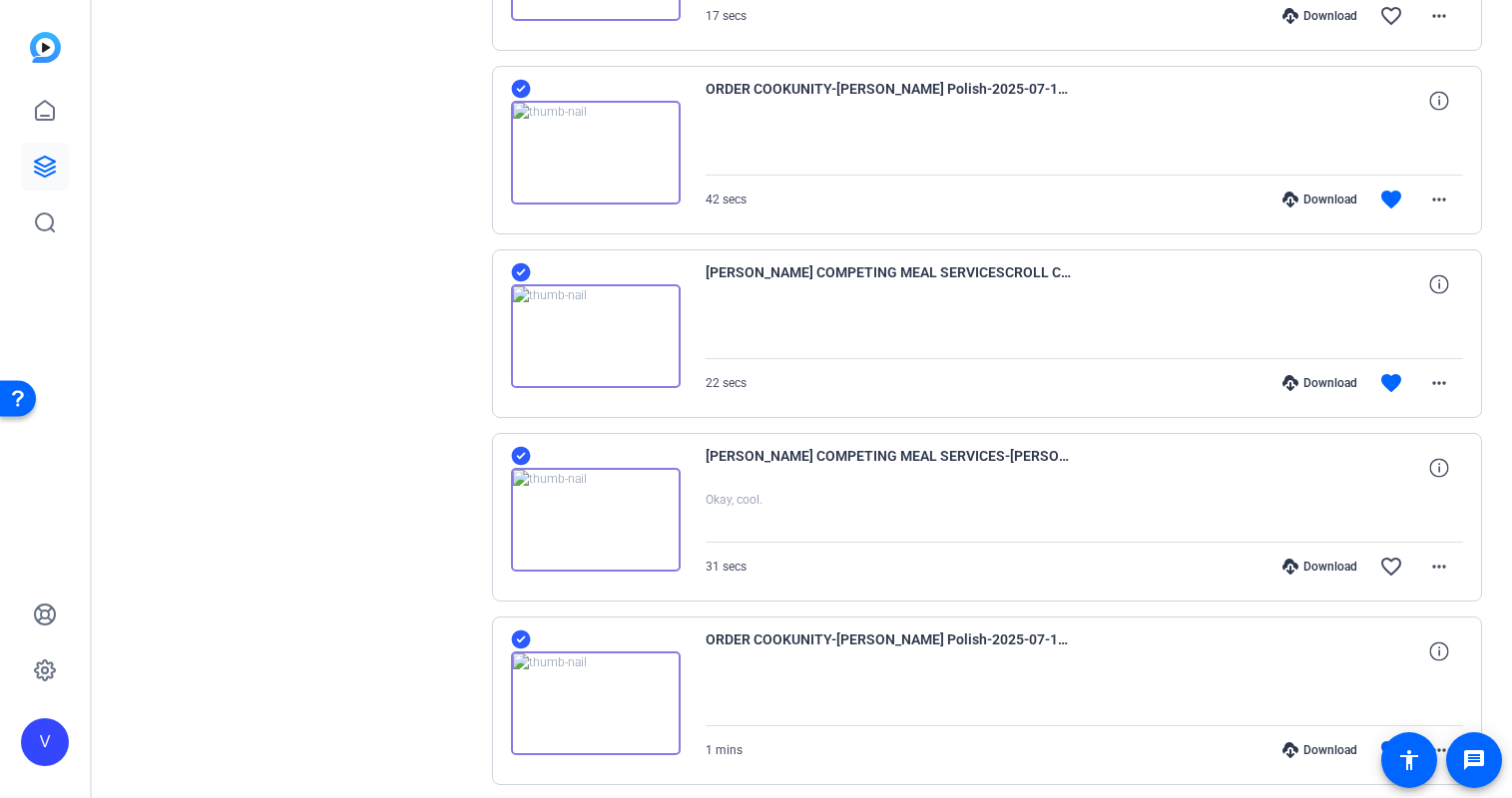 scroll, scrollTop: 8658, scrollLeft: 0, axis: vertical 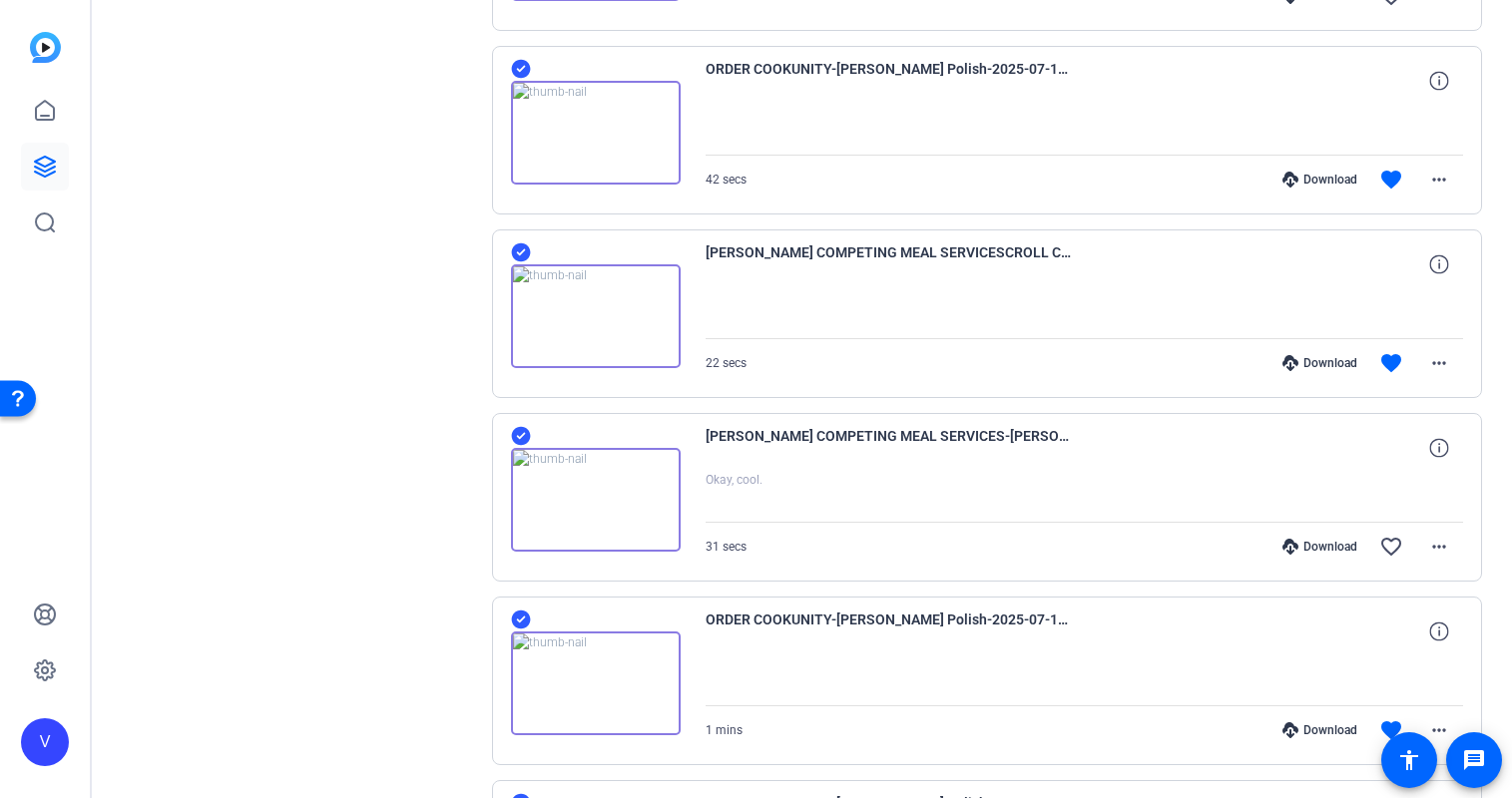 click 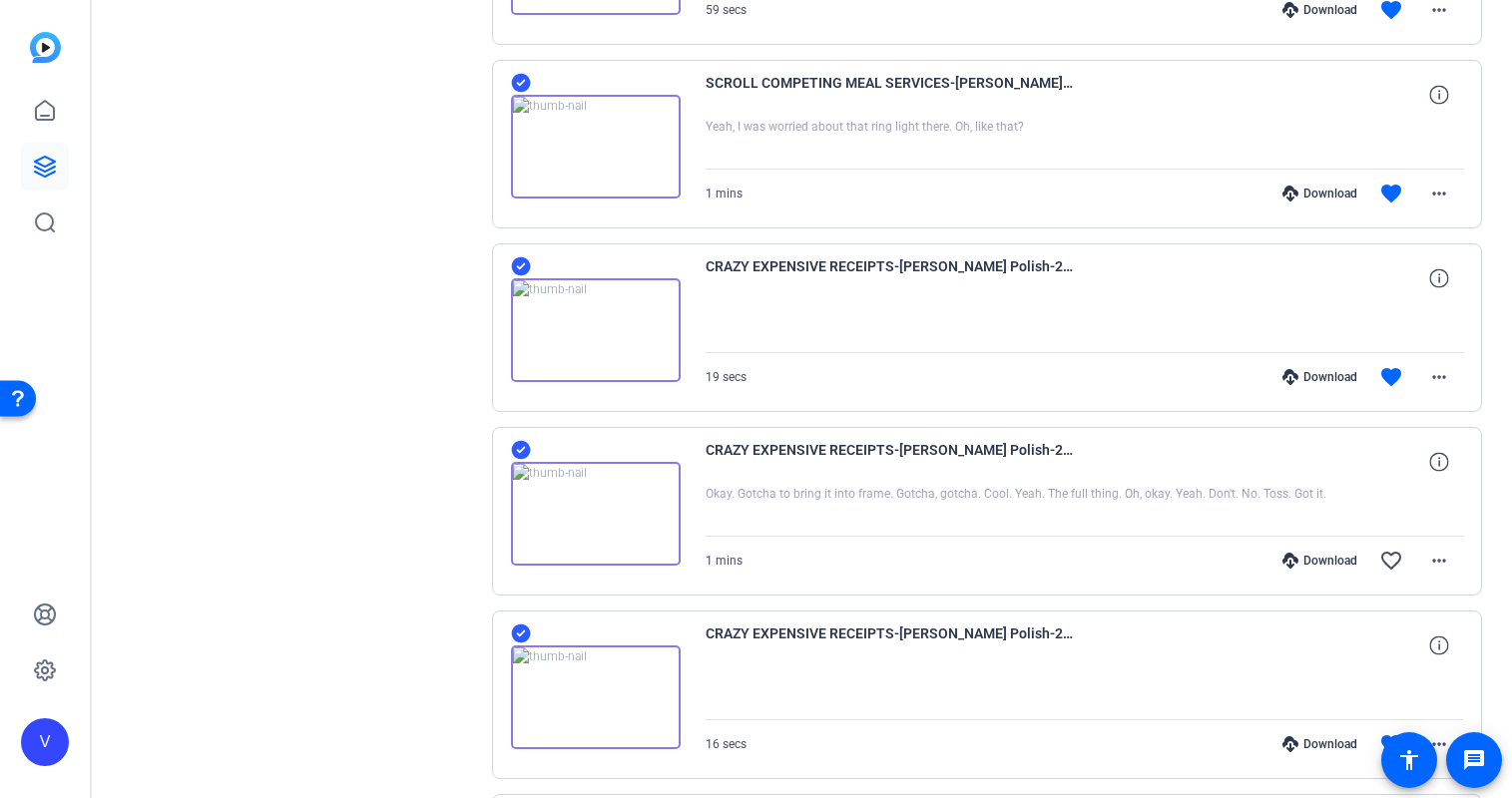 scroll, scrollTop: 9758, scrollLeft: 0, axis: vertical 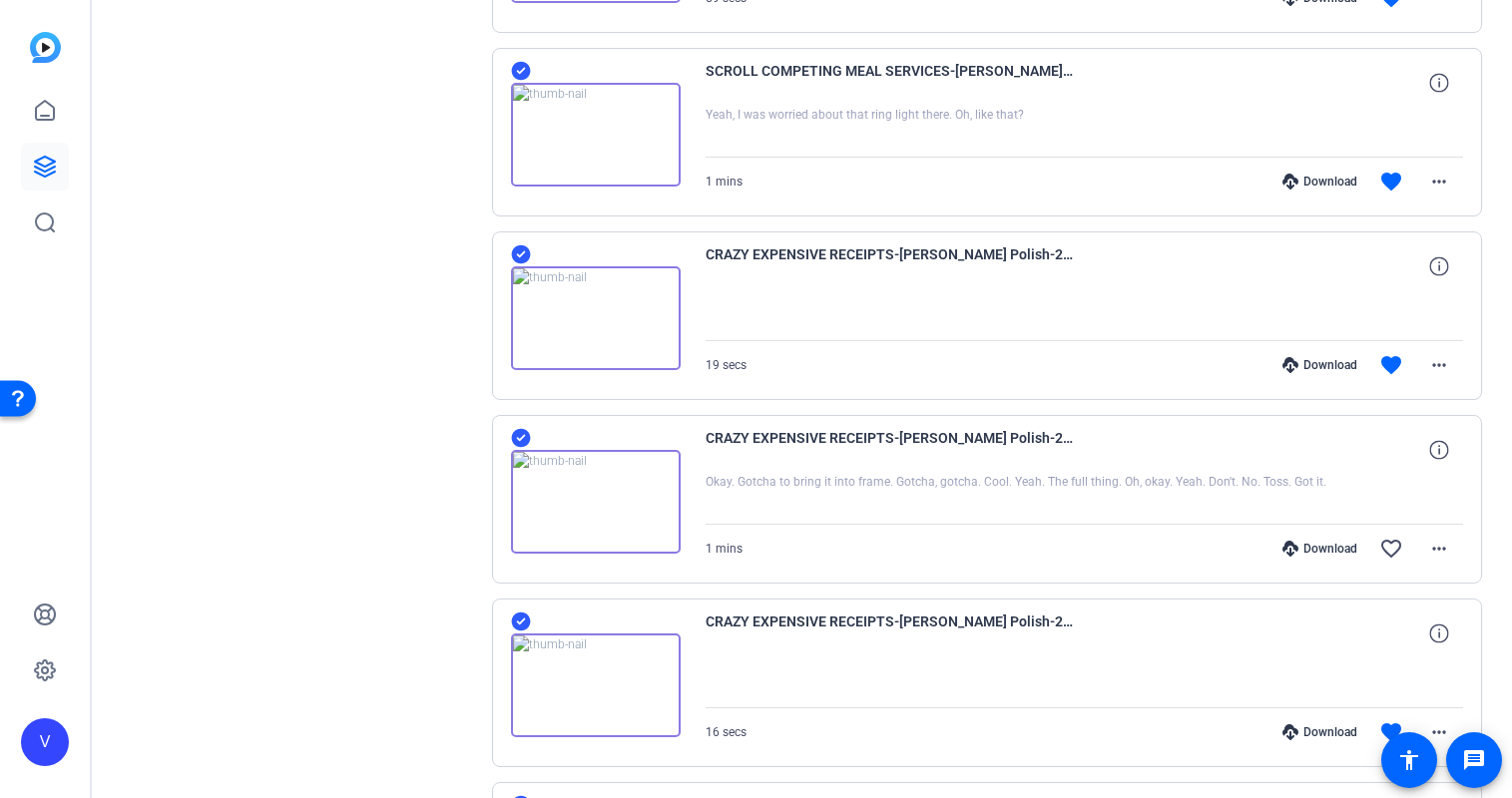 click 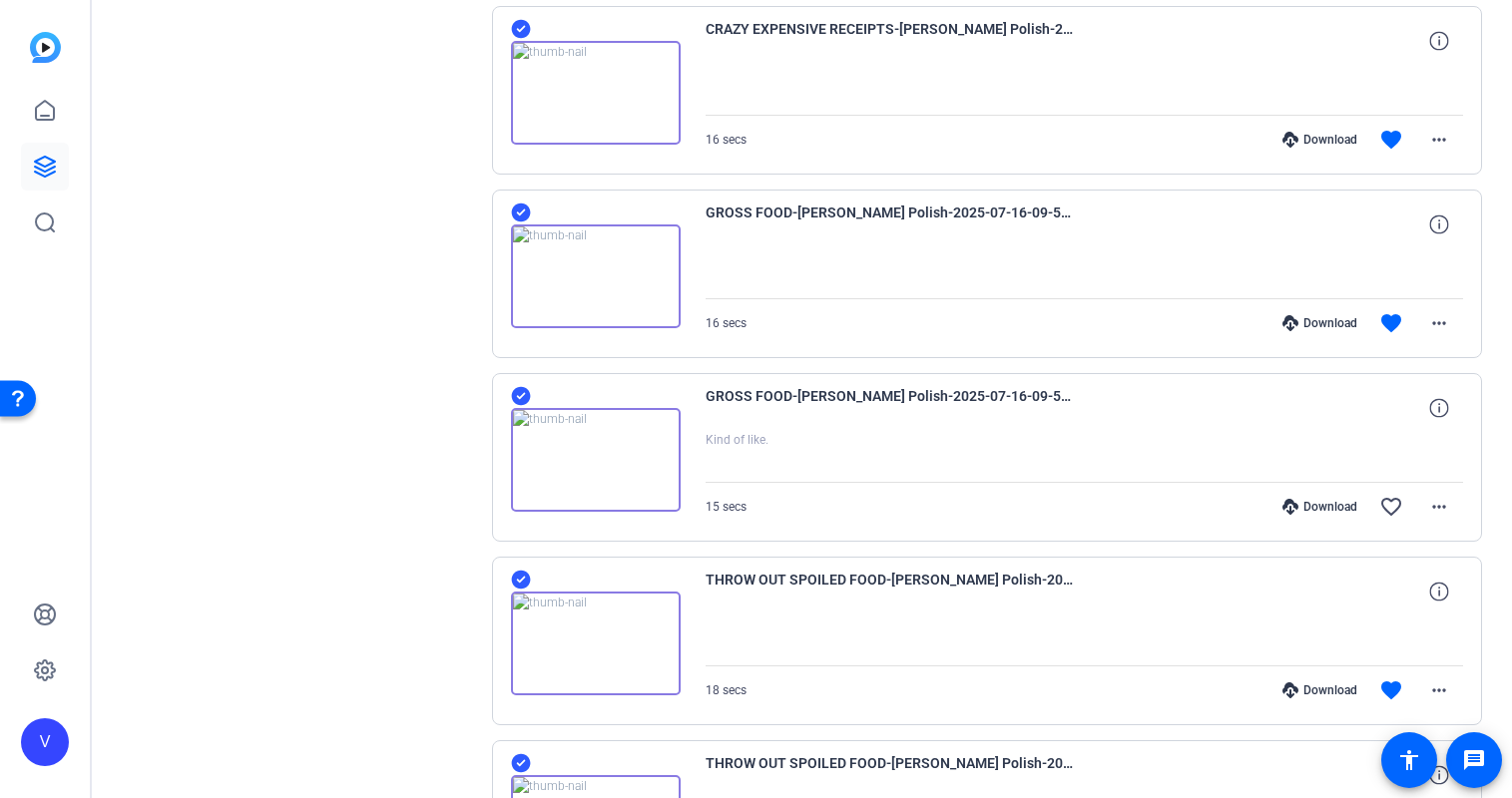 scroll, scrollTop: 10363, scrollLeft: 0, axis: vertical 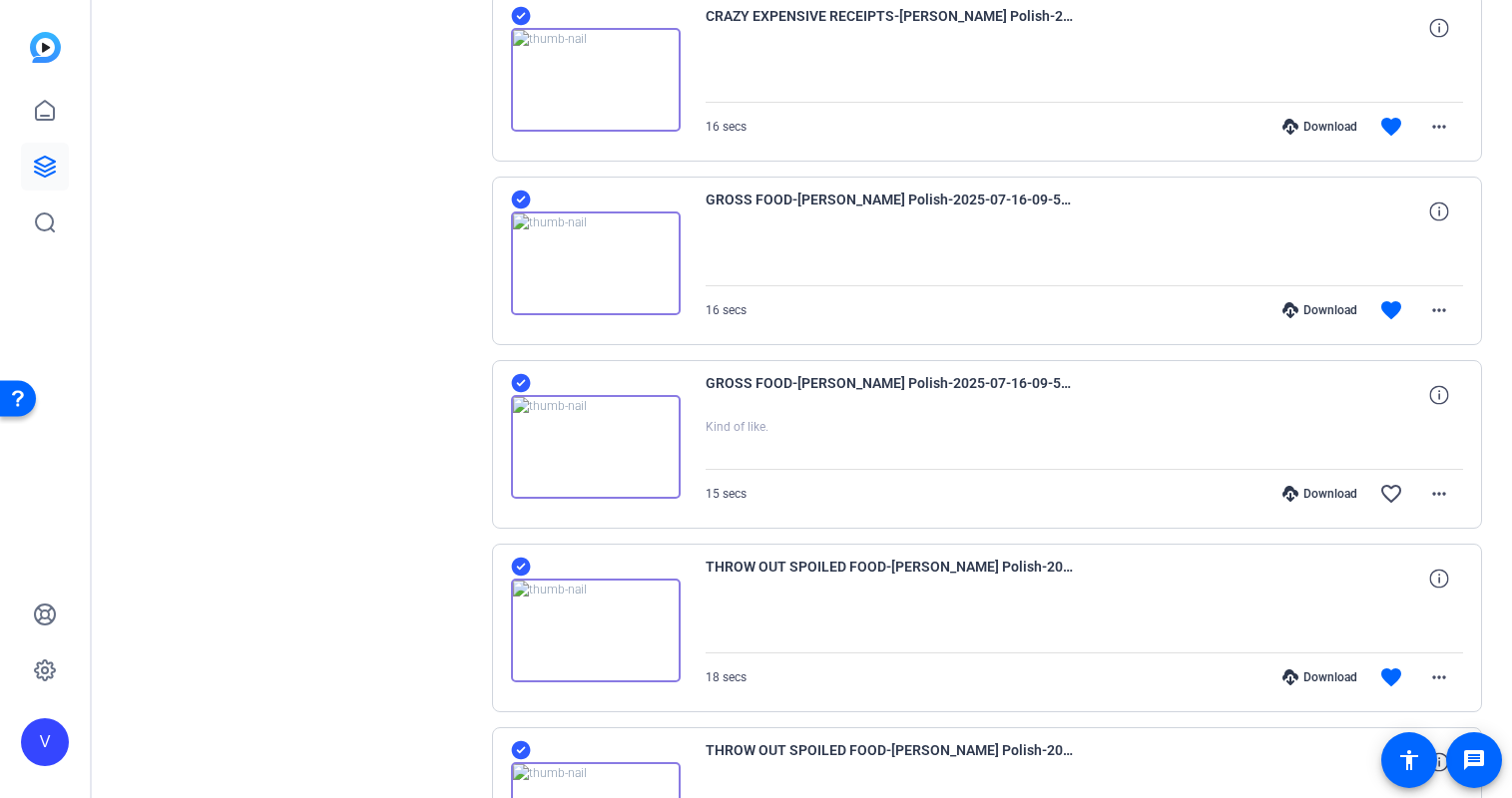 click 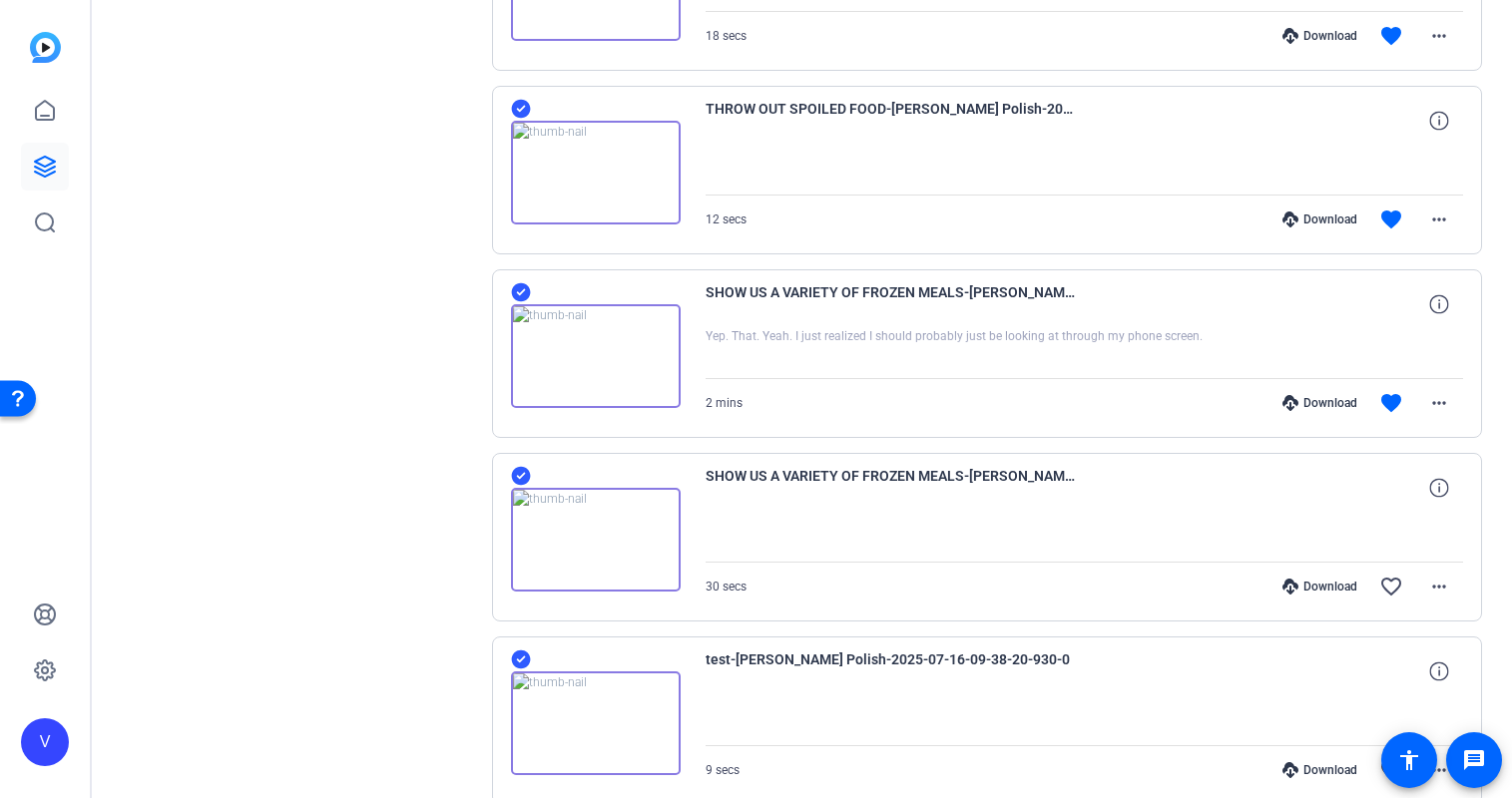 scroll, scrollTop: 11100, scrollLeft: 0, axis: vertical 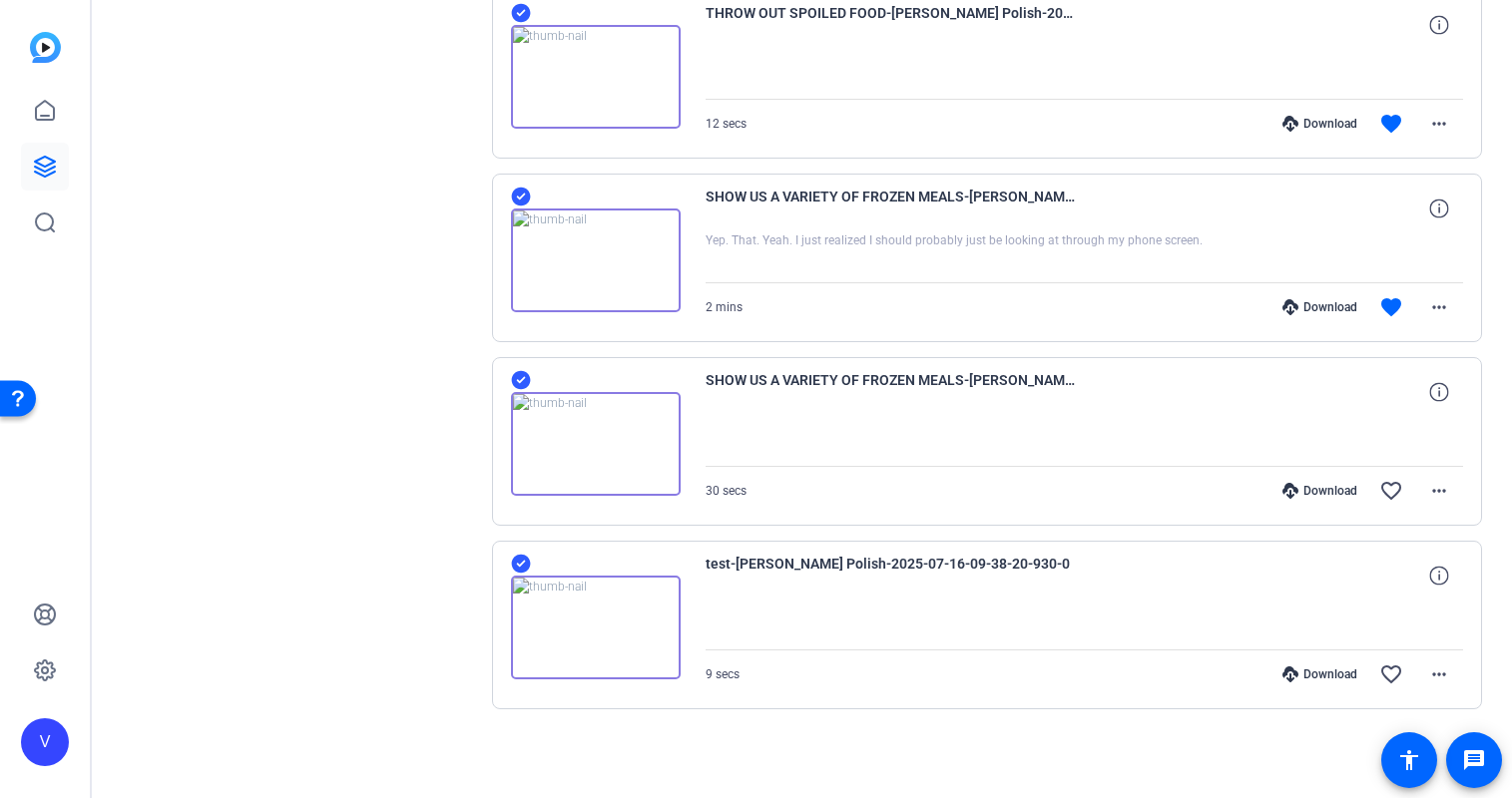 click 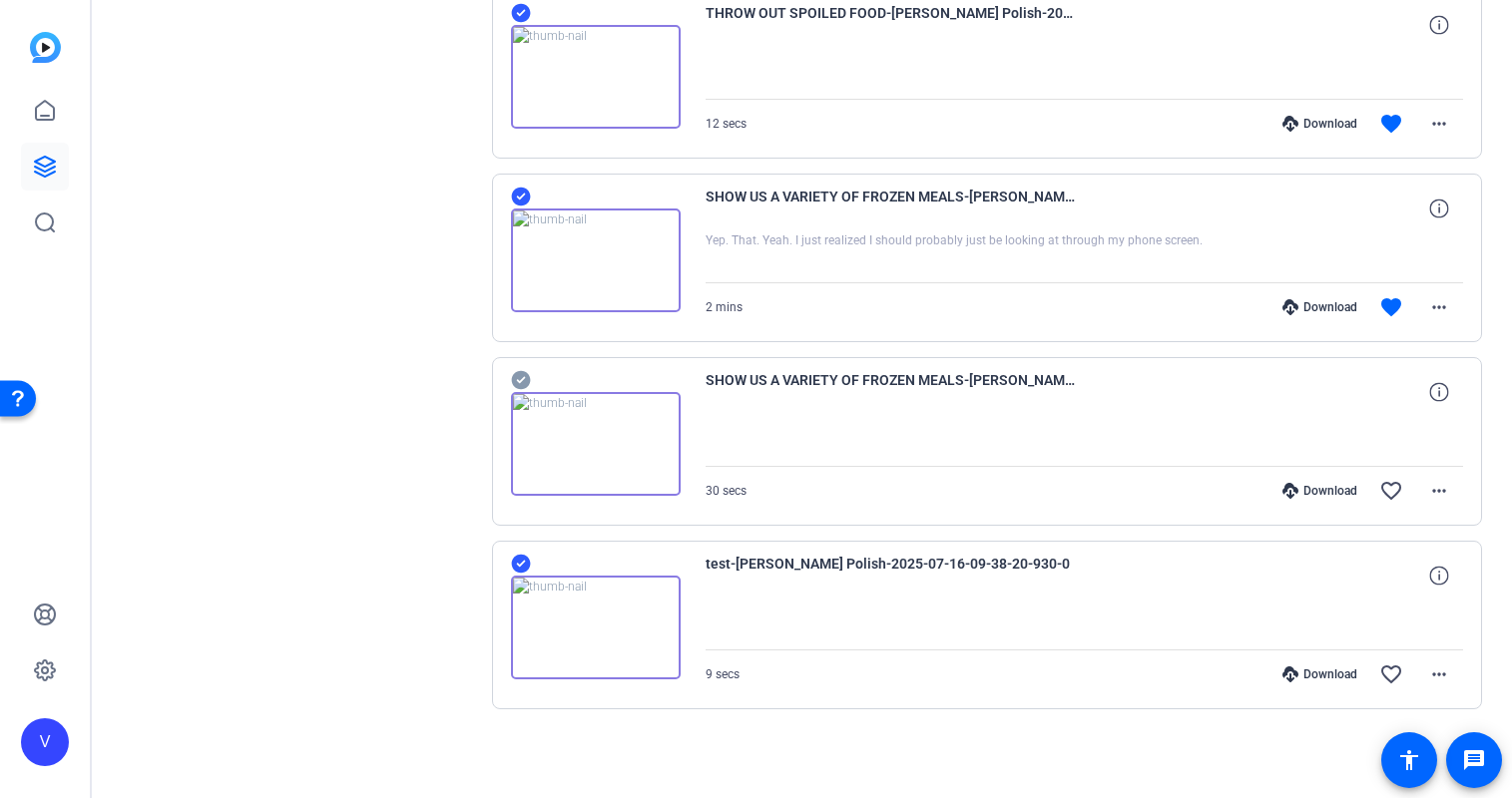 click 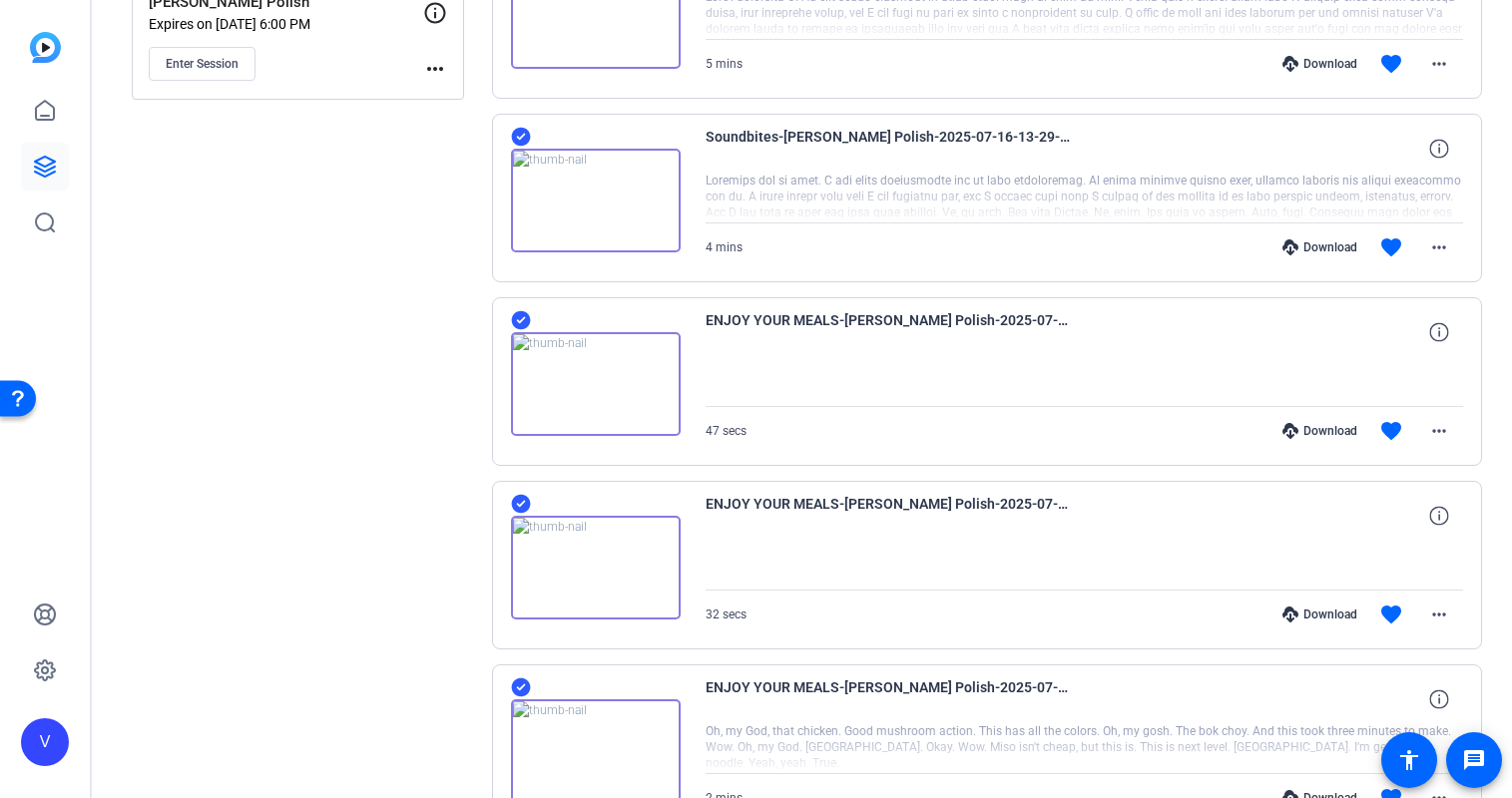 scroll, scrollTop: 0, scrollLeft: 0, axis: both 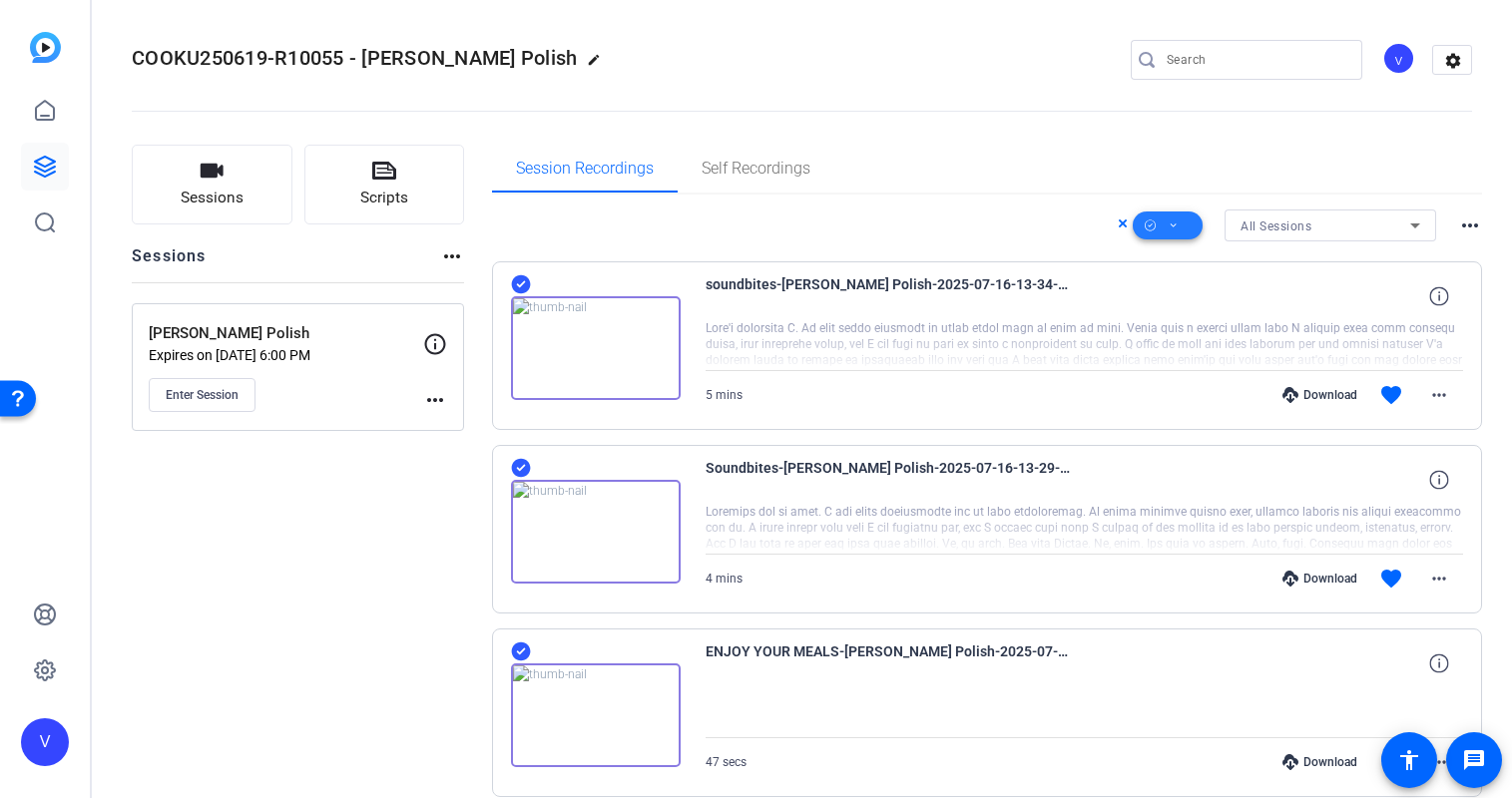 click at bounding box center [1168, 225] 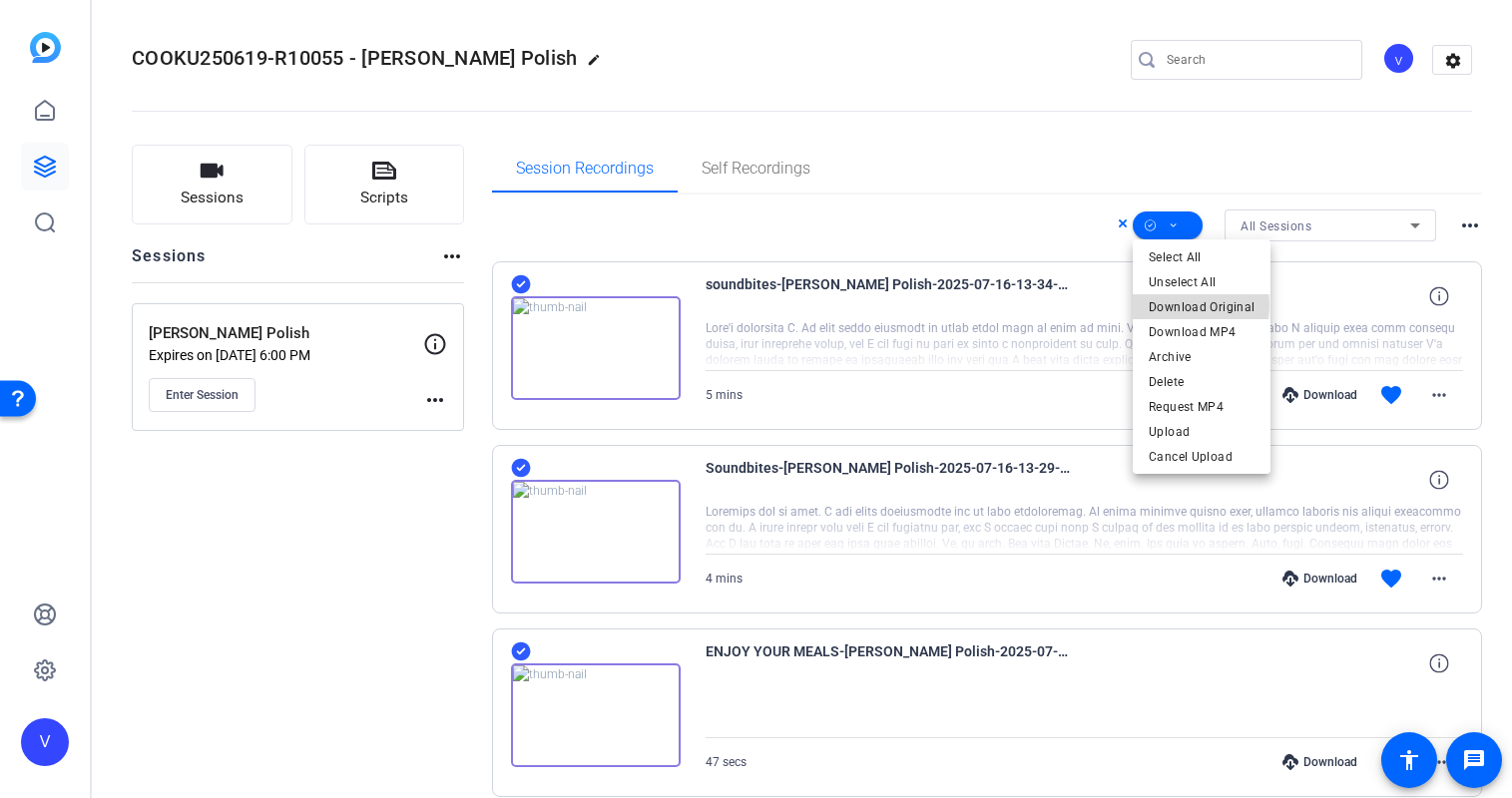 click on "Download Original" at bounding box center [1202, 307] 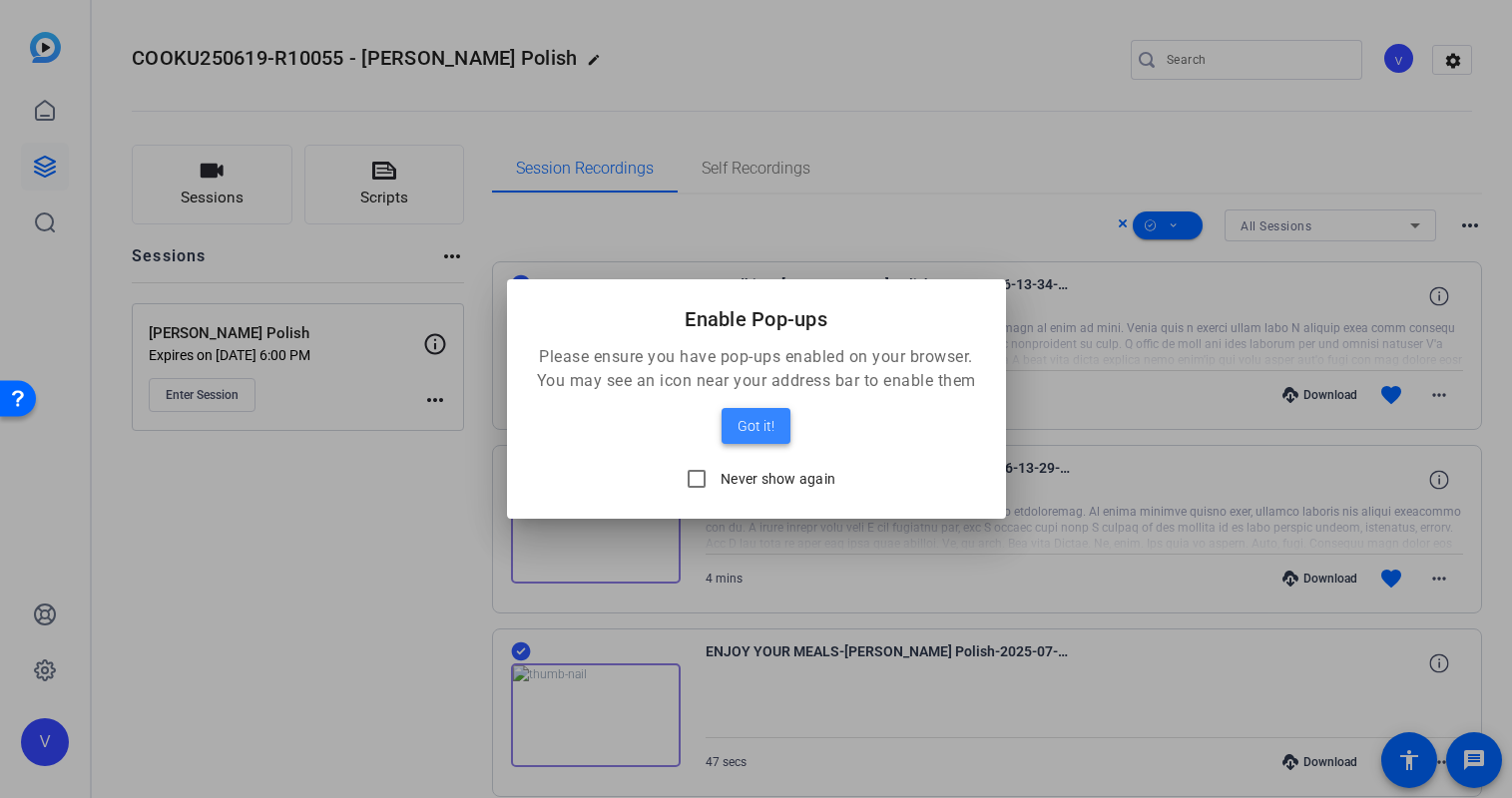 click on "Got it!" at bounding box center [756, 426] 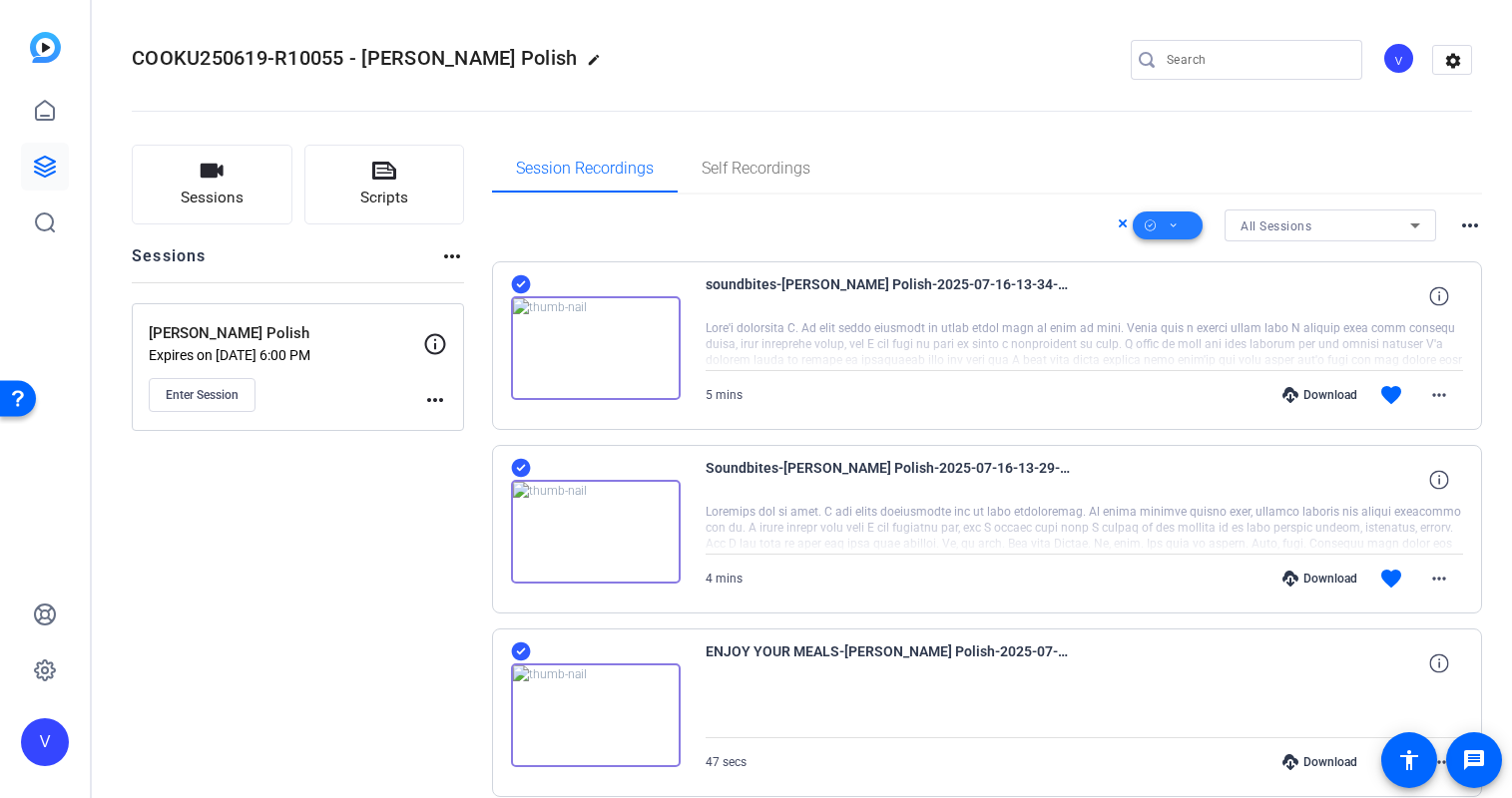 click 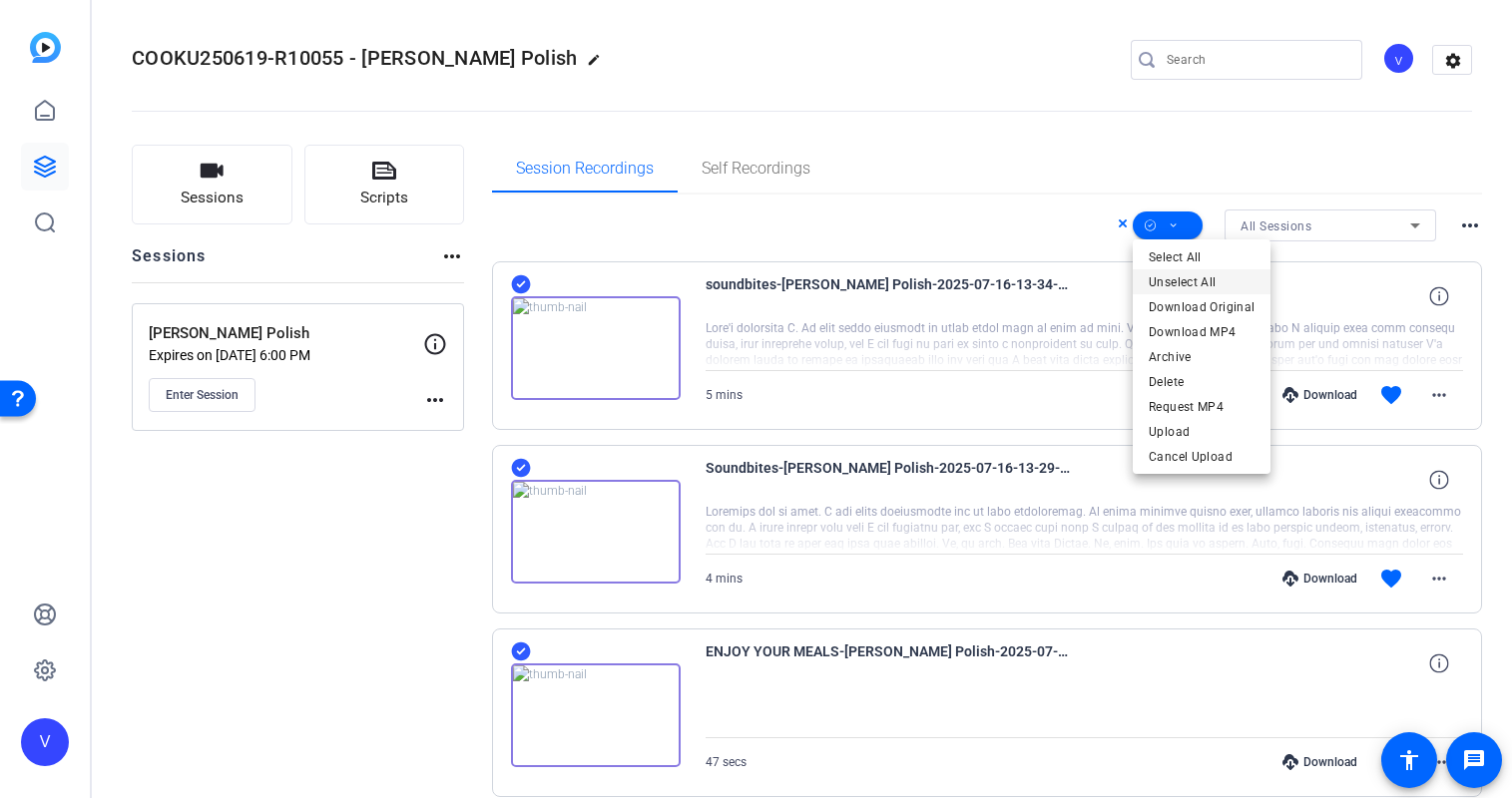 click on "Unselect All" at bounding box center (1202, 282) 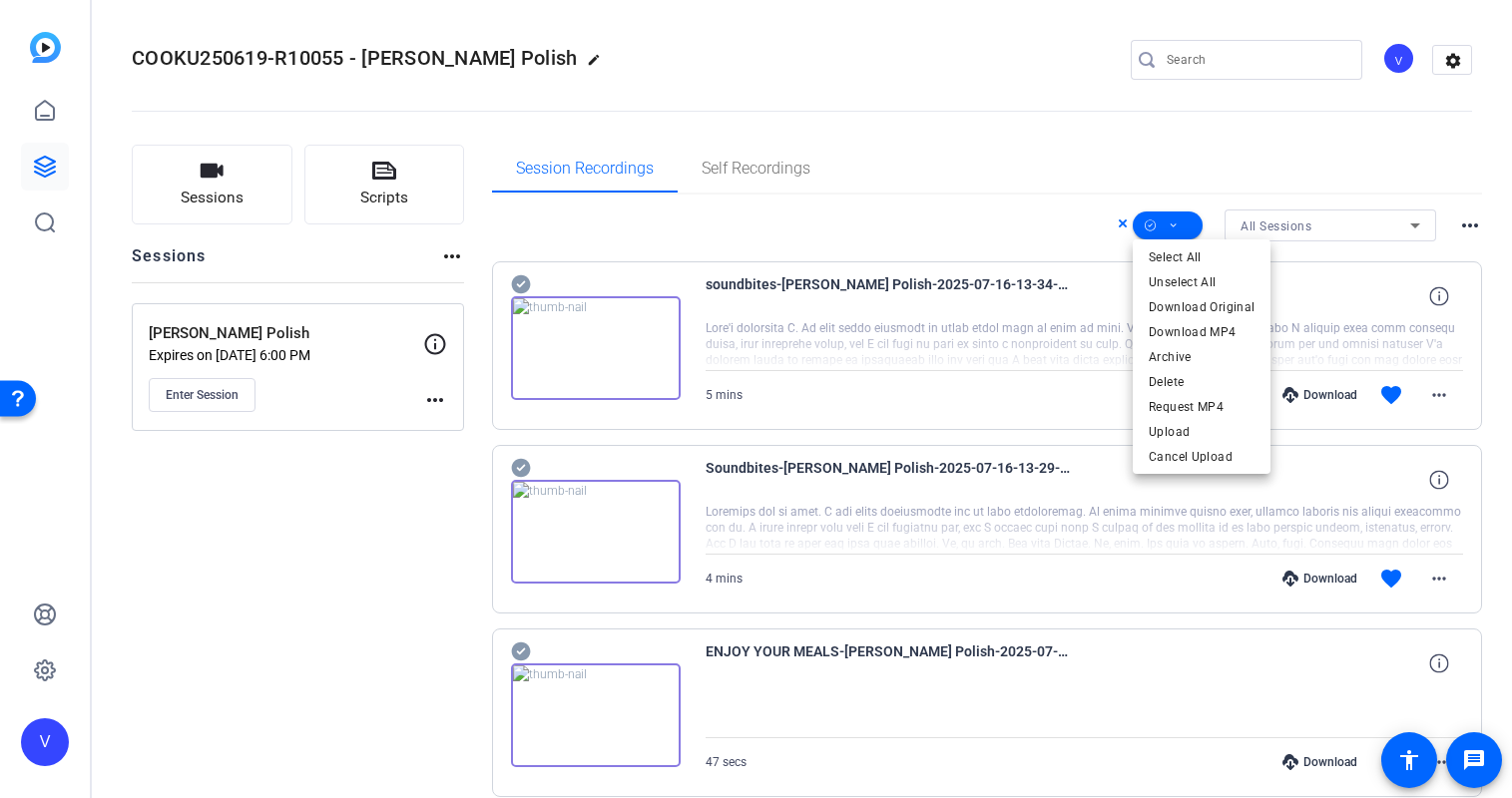 click at bounding box center (756, 399) 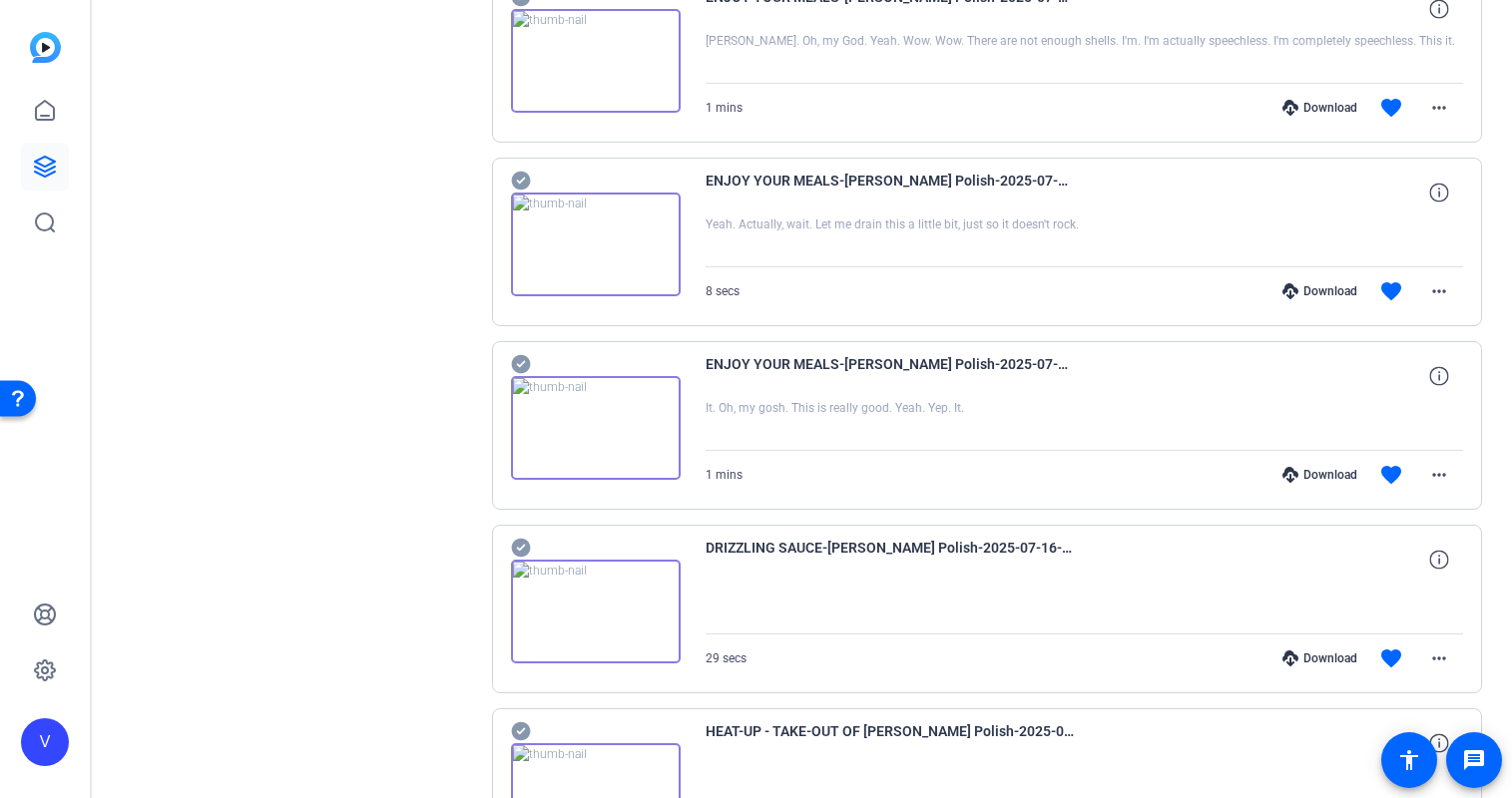 scroll, scrollTop: 2680, scrollLeft: 0, axis: vertical 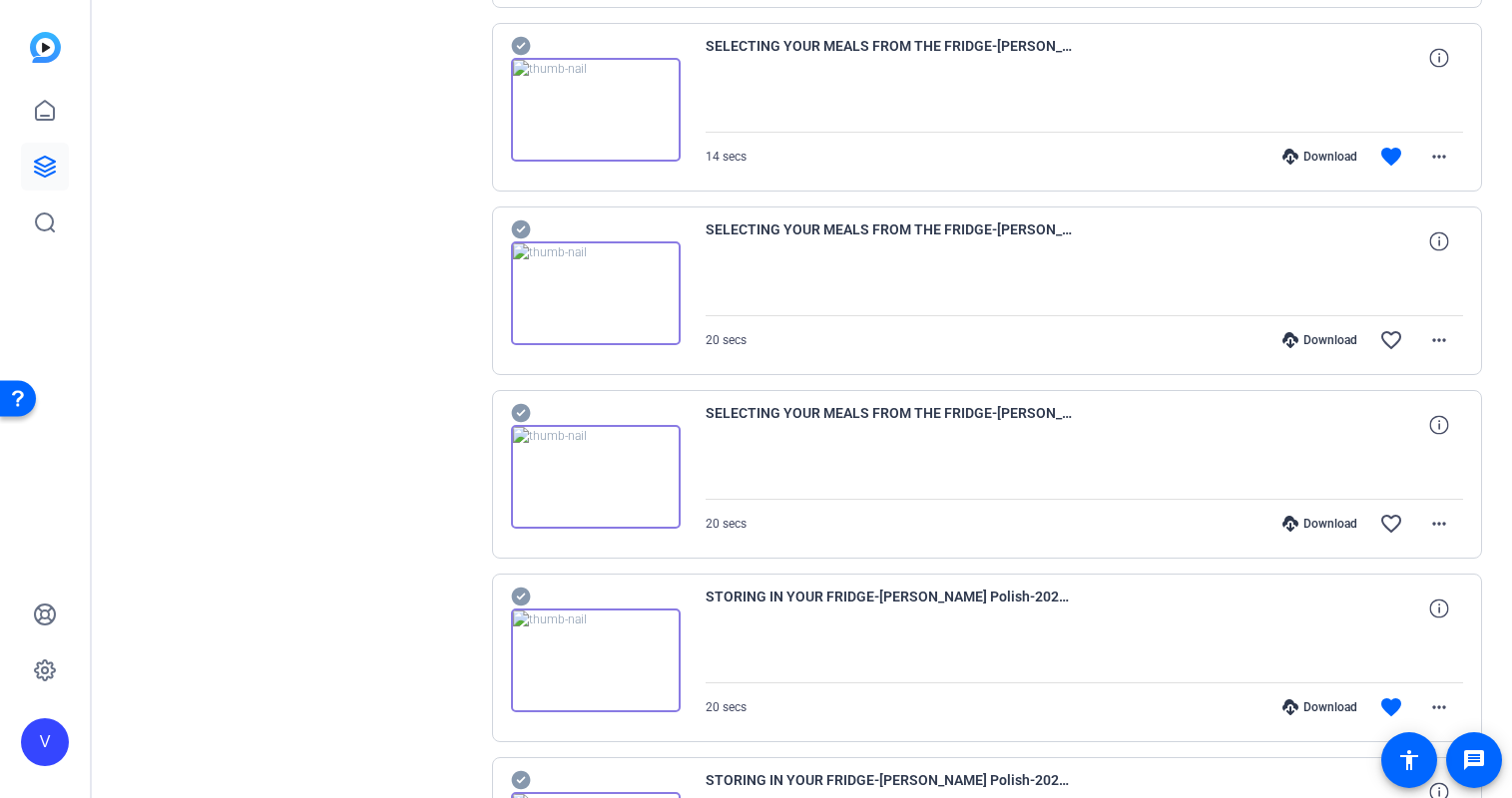 click 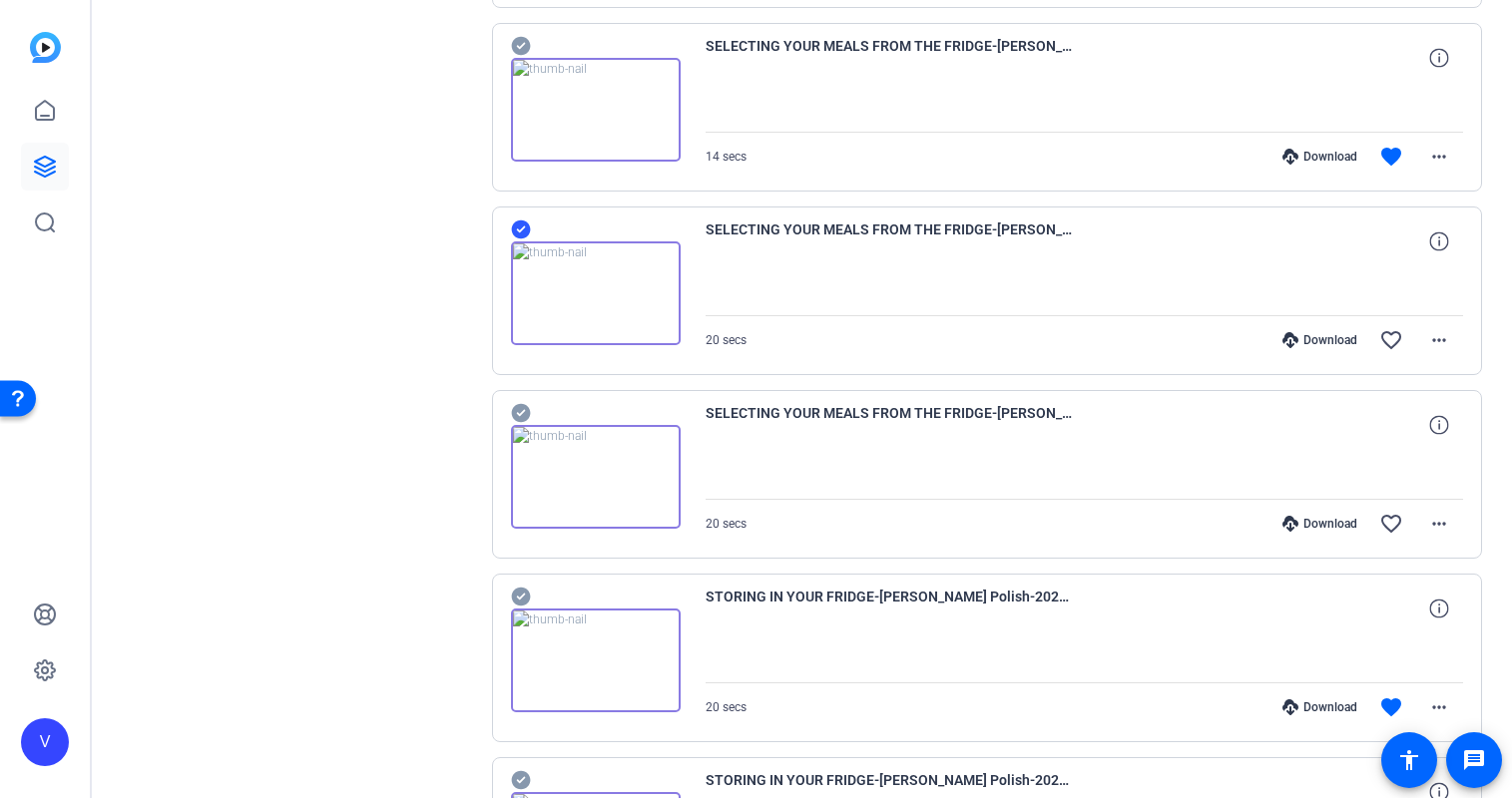 click 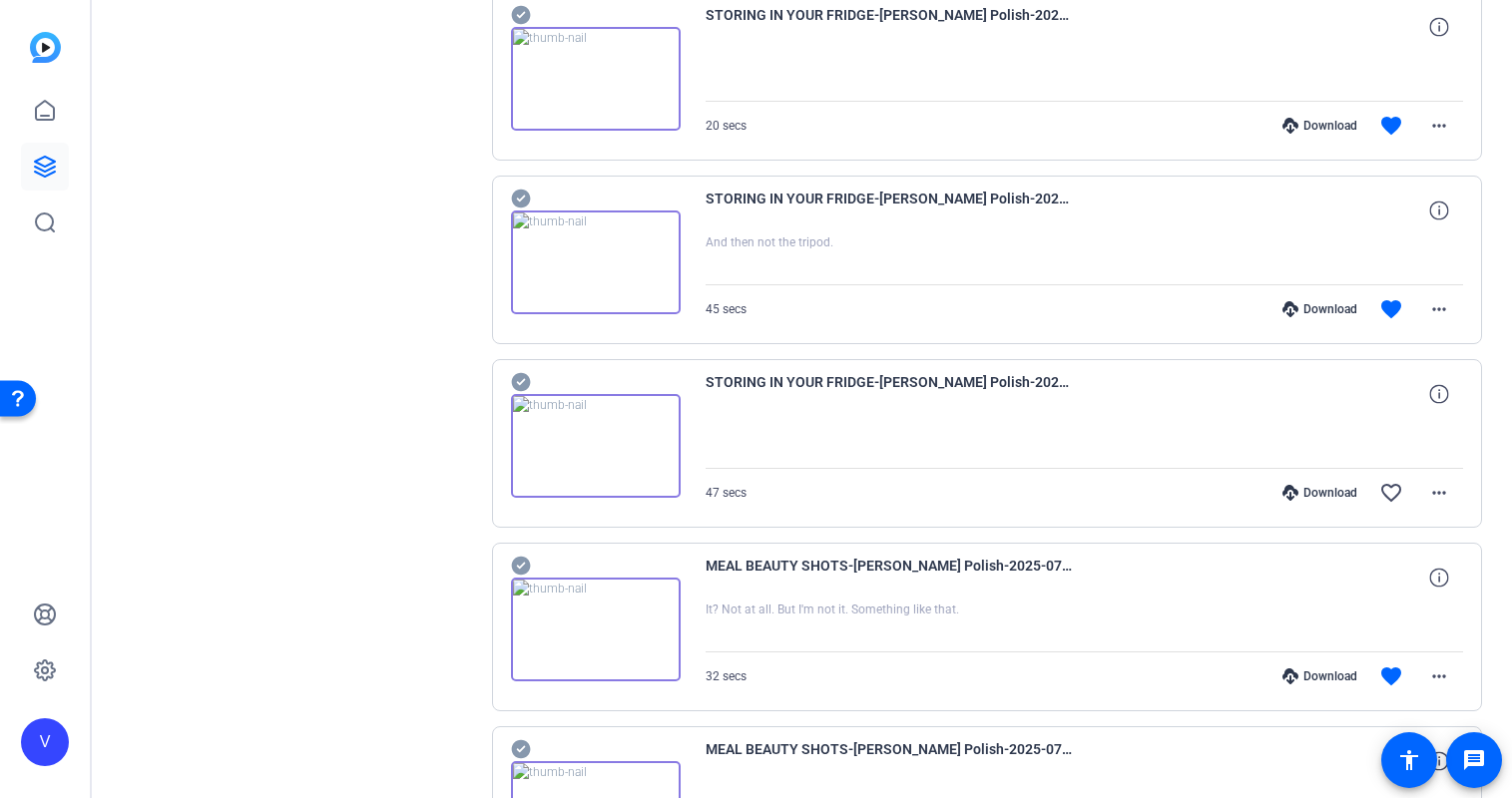 scroll, scrollTop: 5061, scrollLeft: 0, axis: vertical 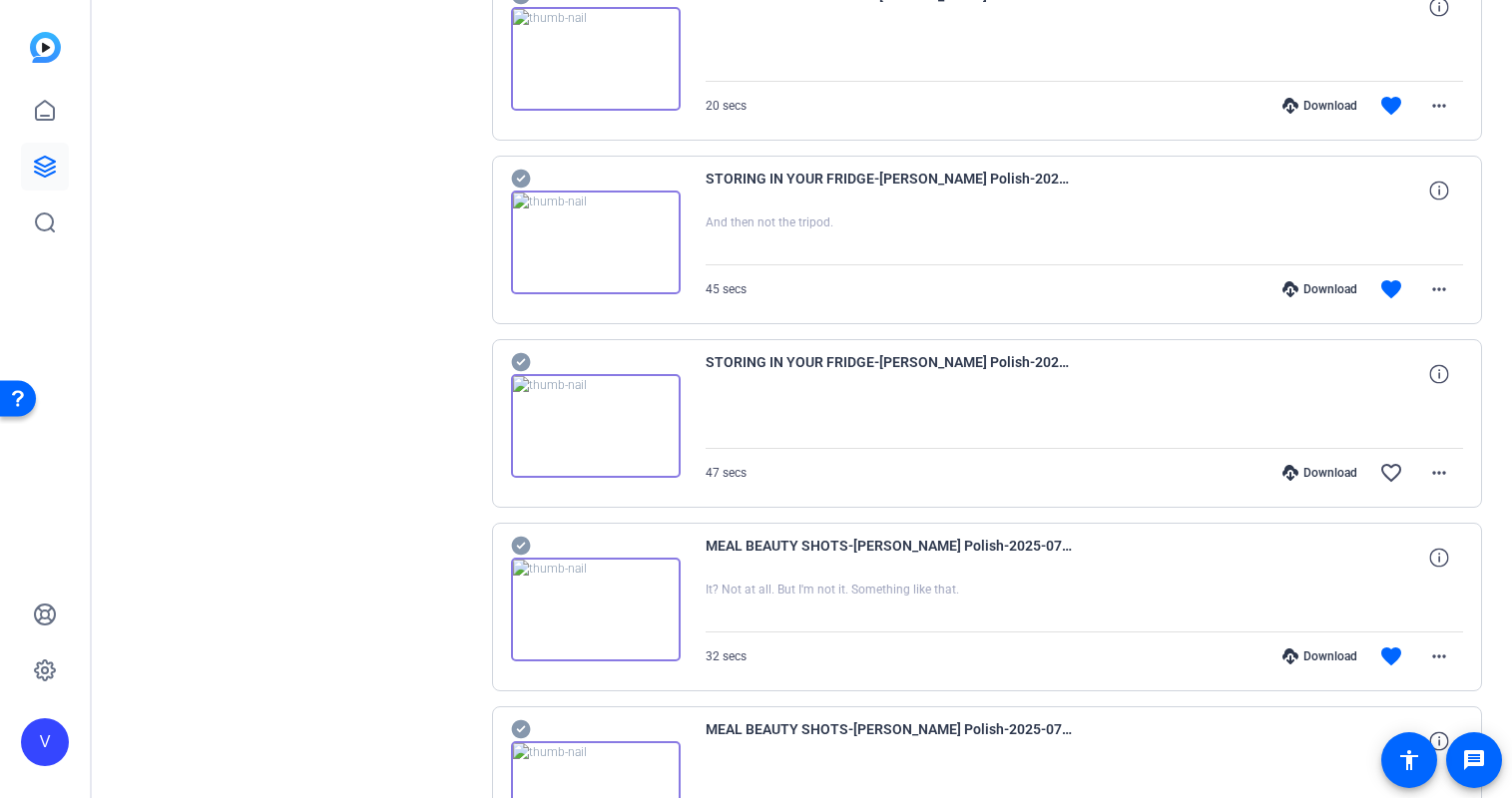 click 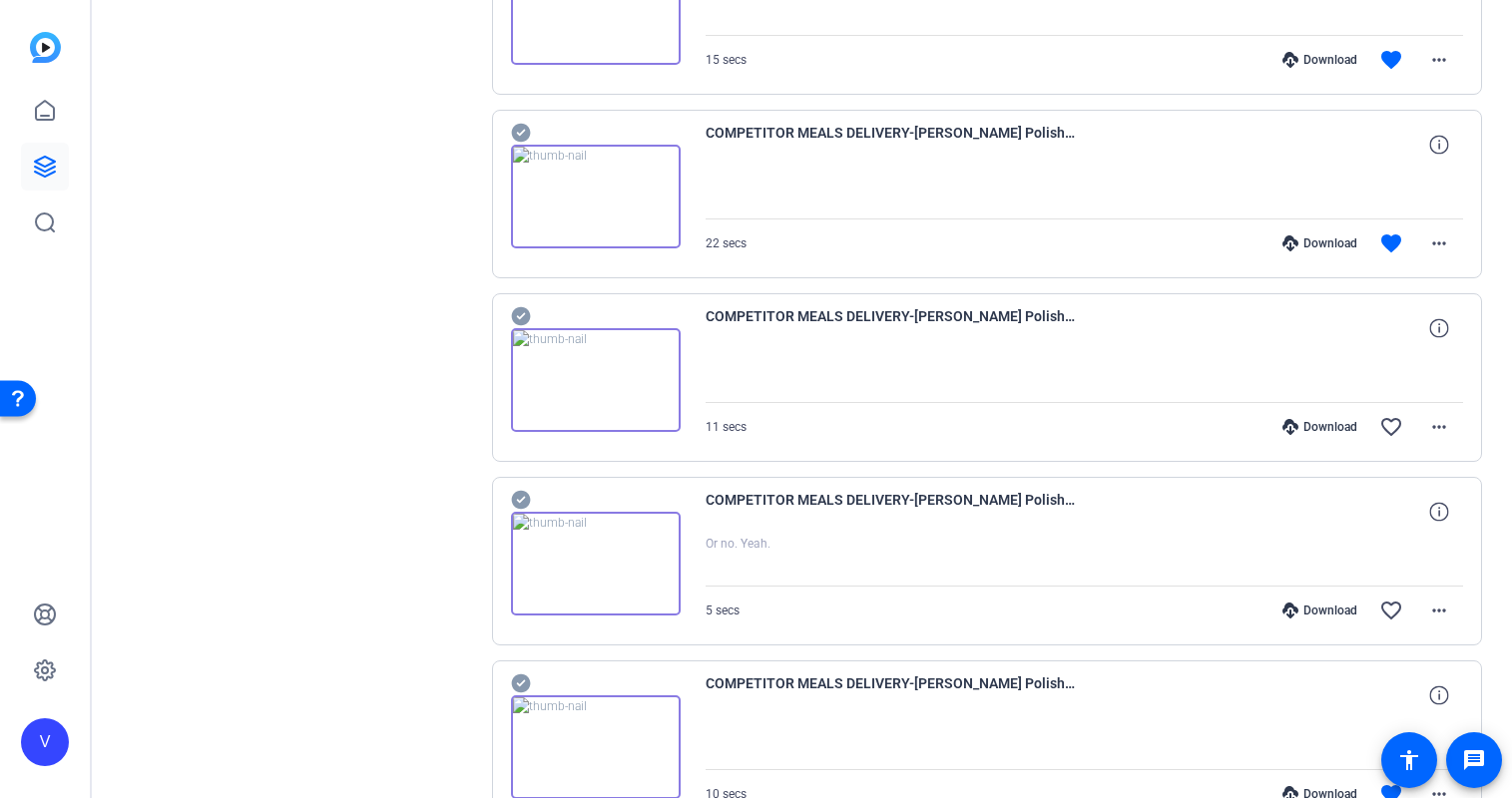 scroll, scrollTop: 6969, scrollLeft: 0, axis: vertical 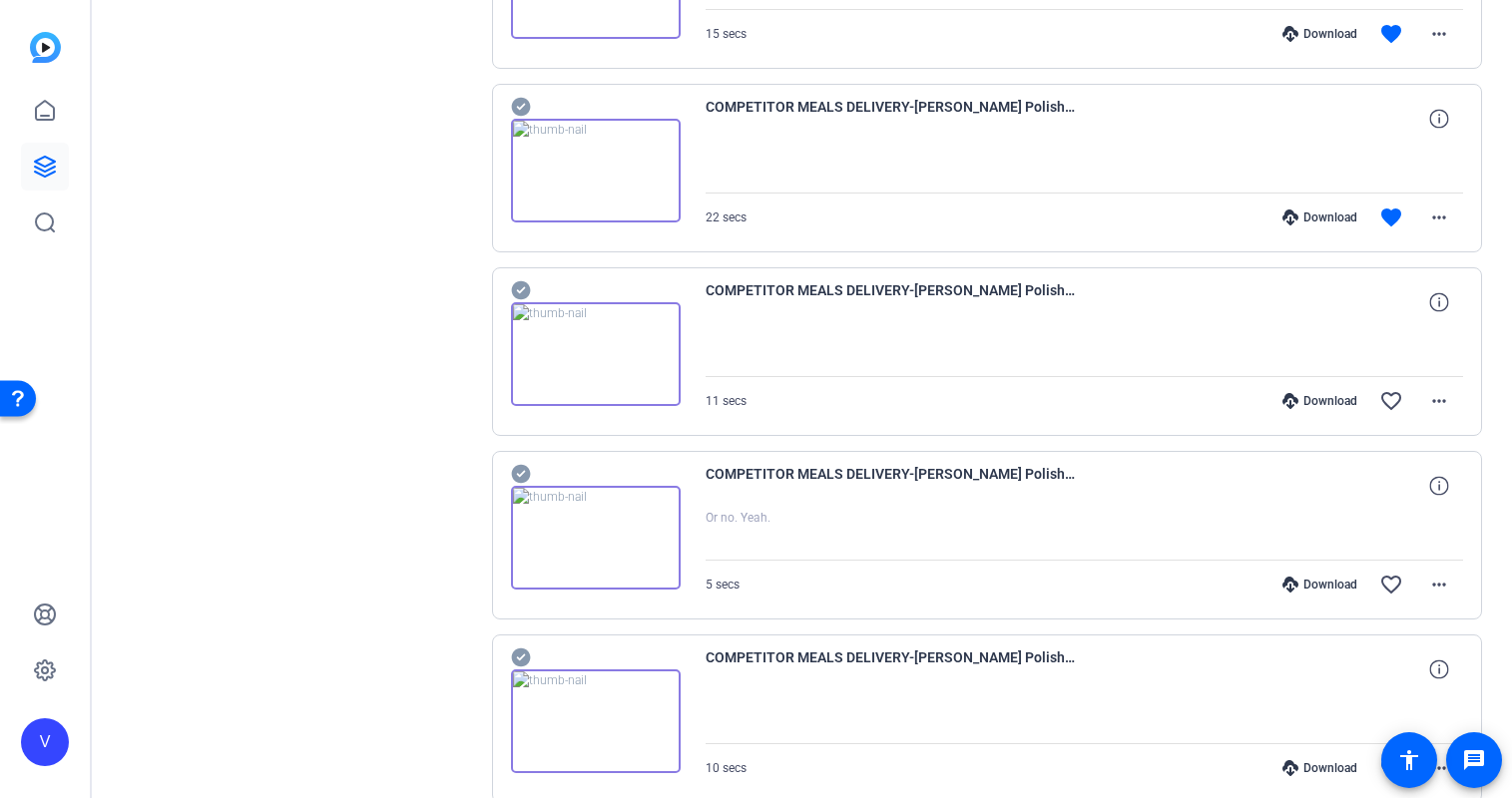 click 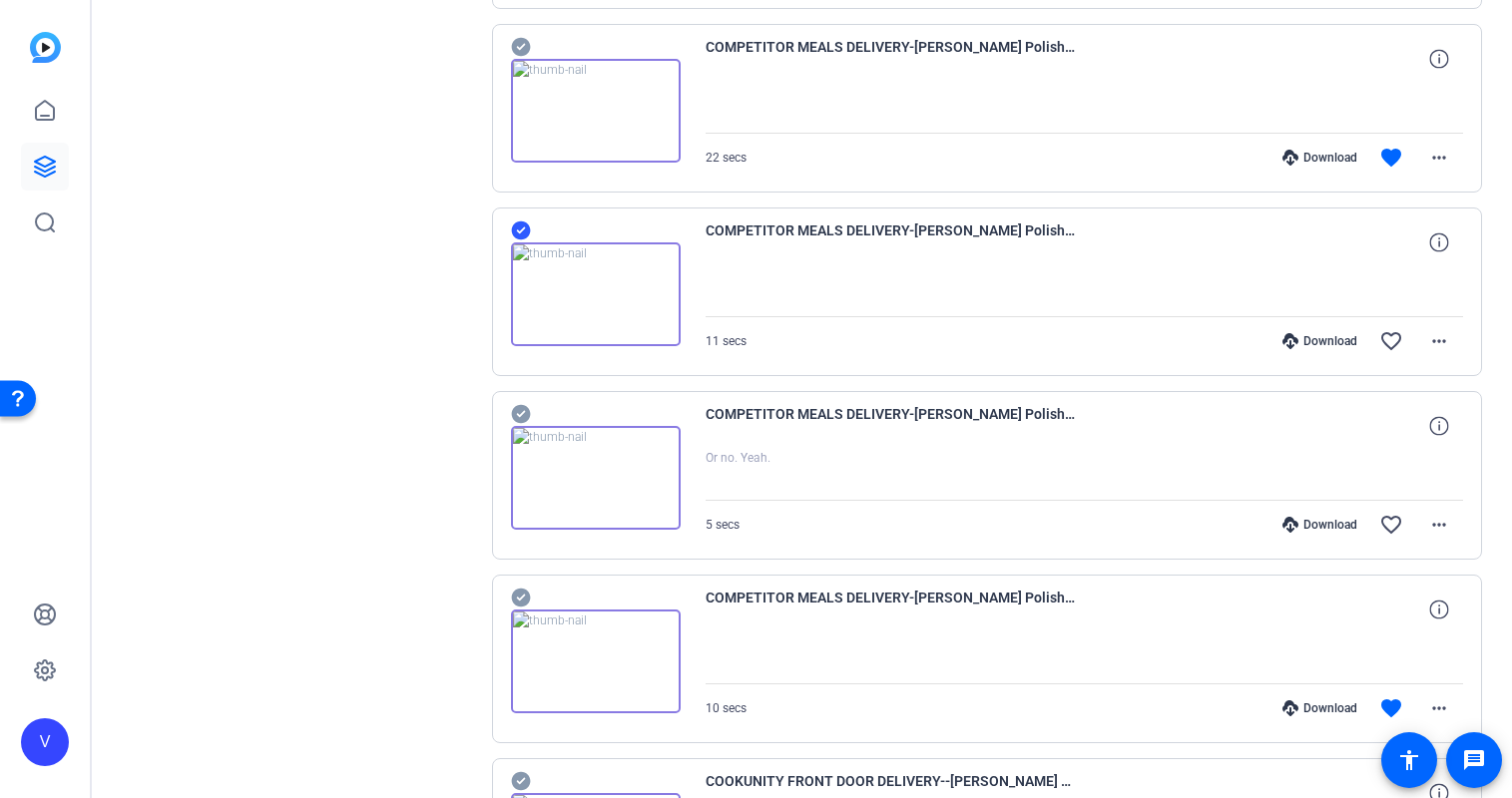 scroll, scrollTop: 7040, scrollLeft: 0, axis: vertical 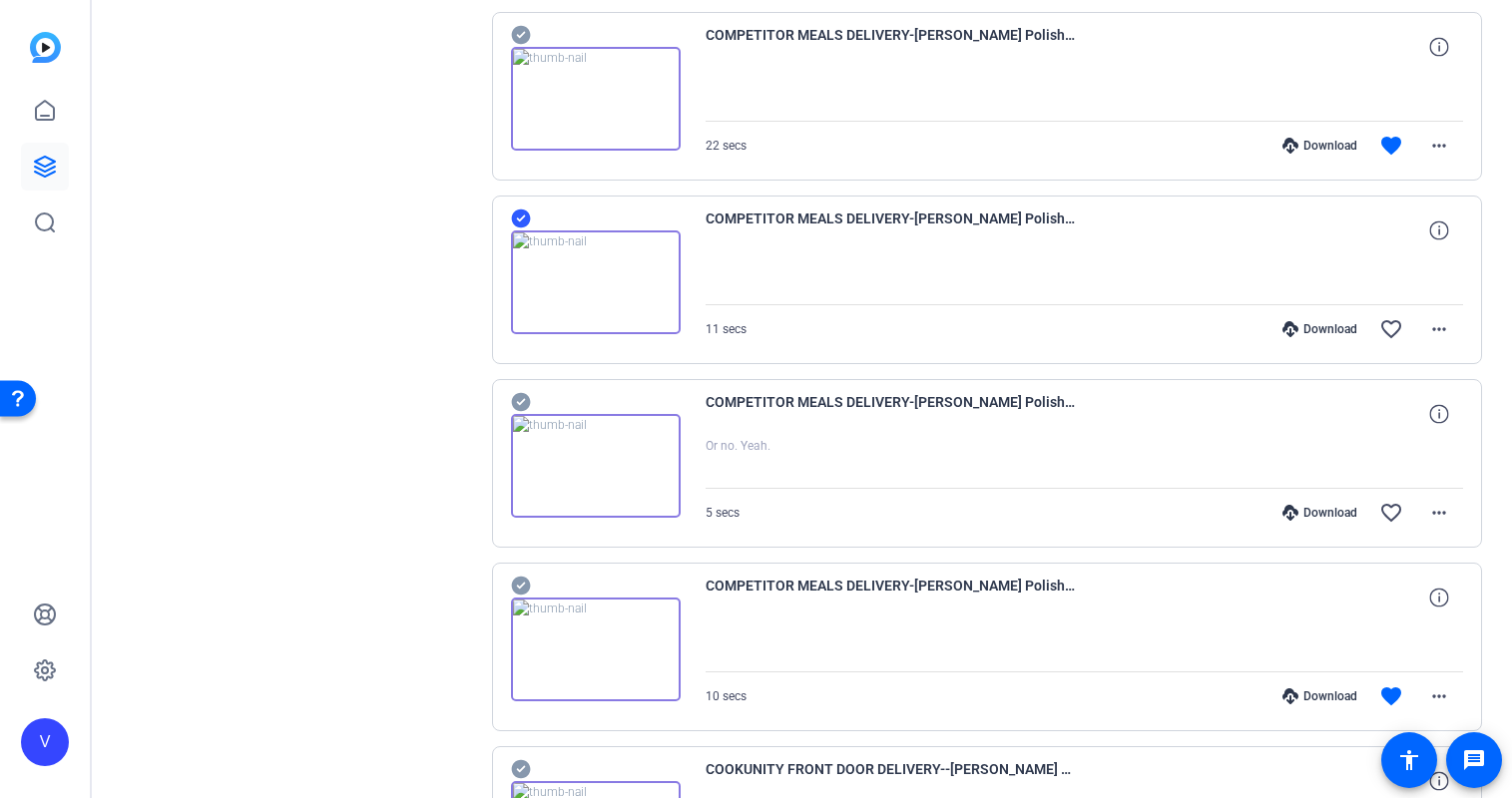 click 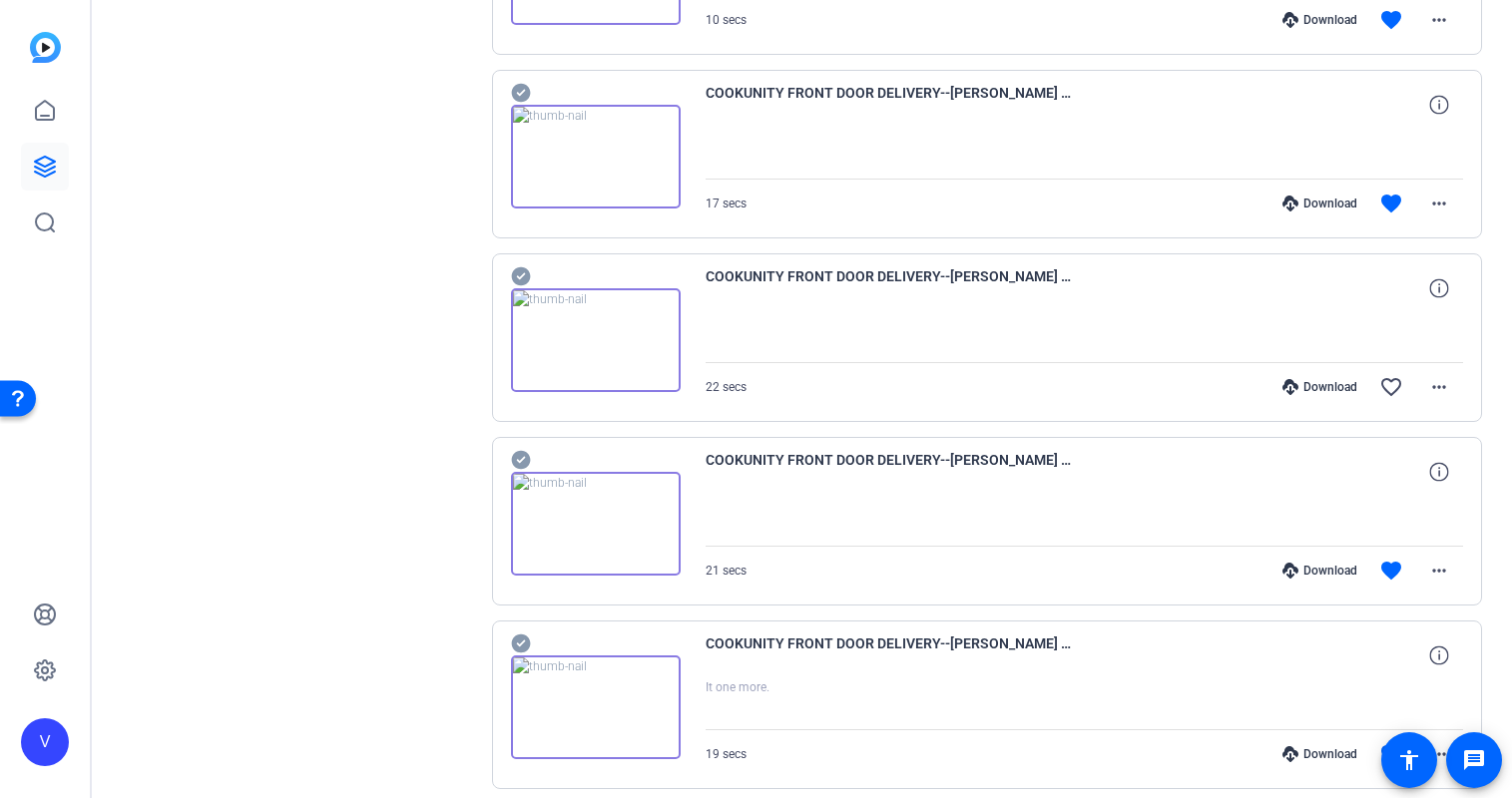 scroll, scrollTop: 7729, scrollLeft: 0, axis: vertical 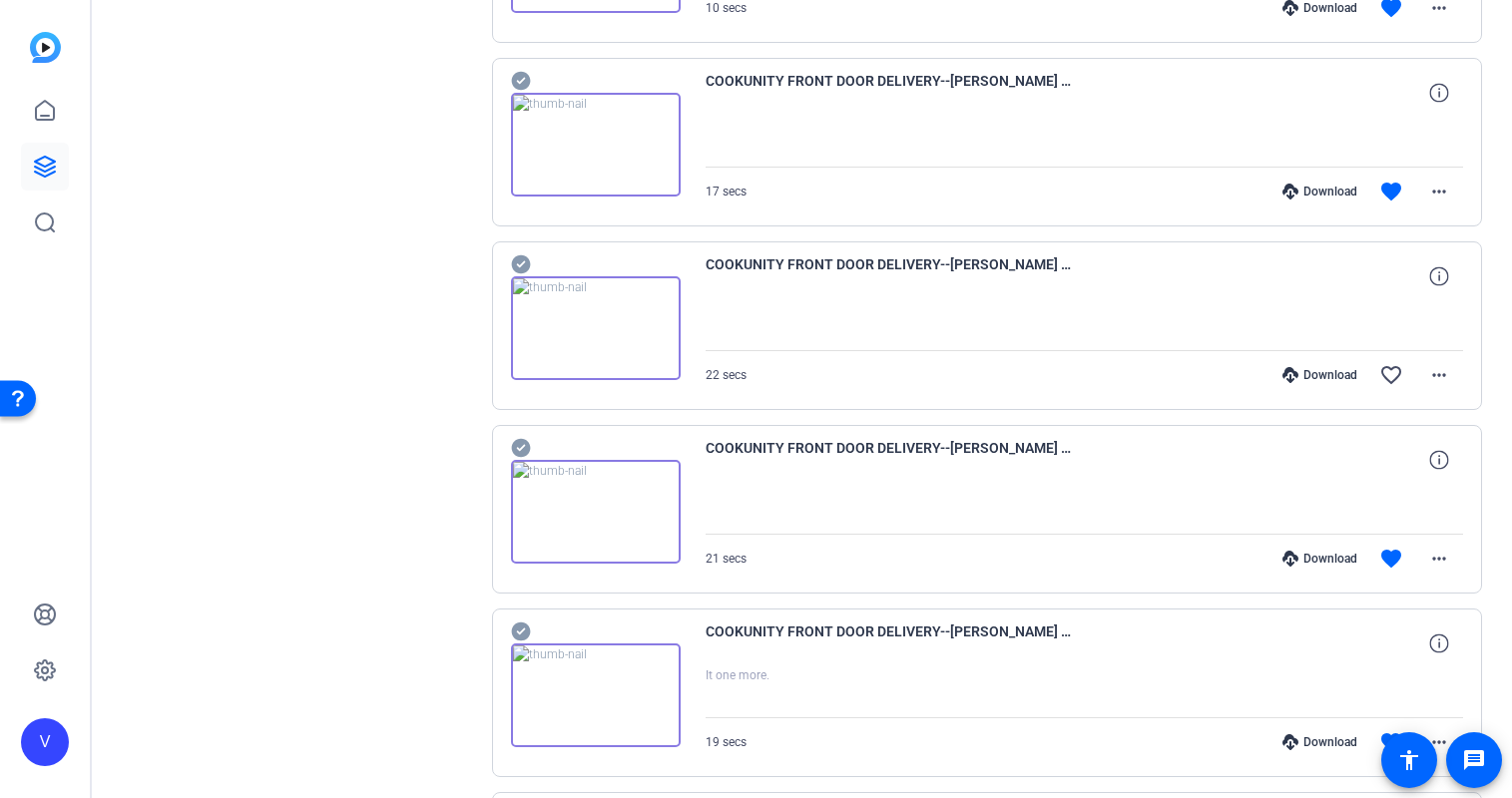 click 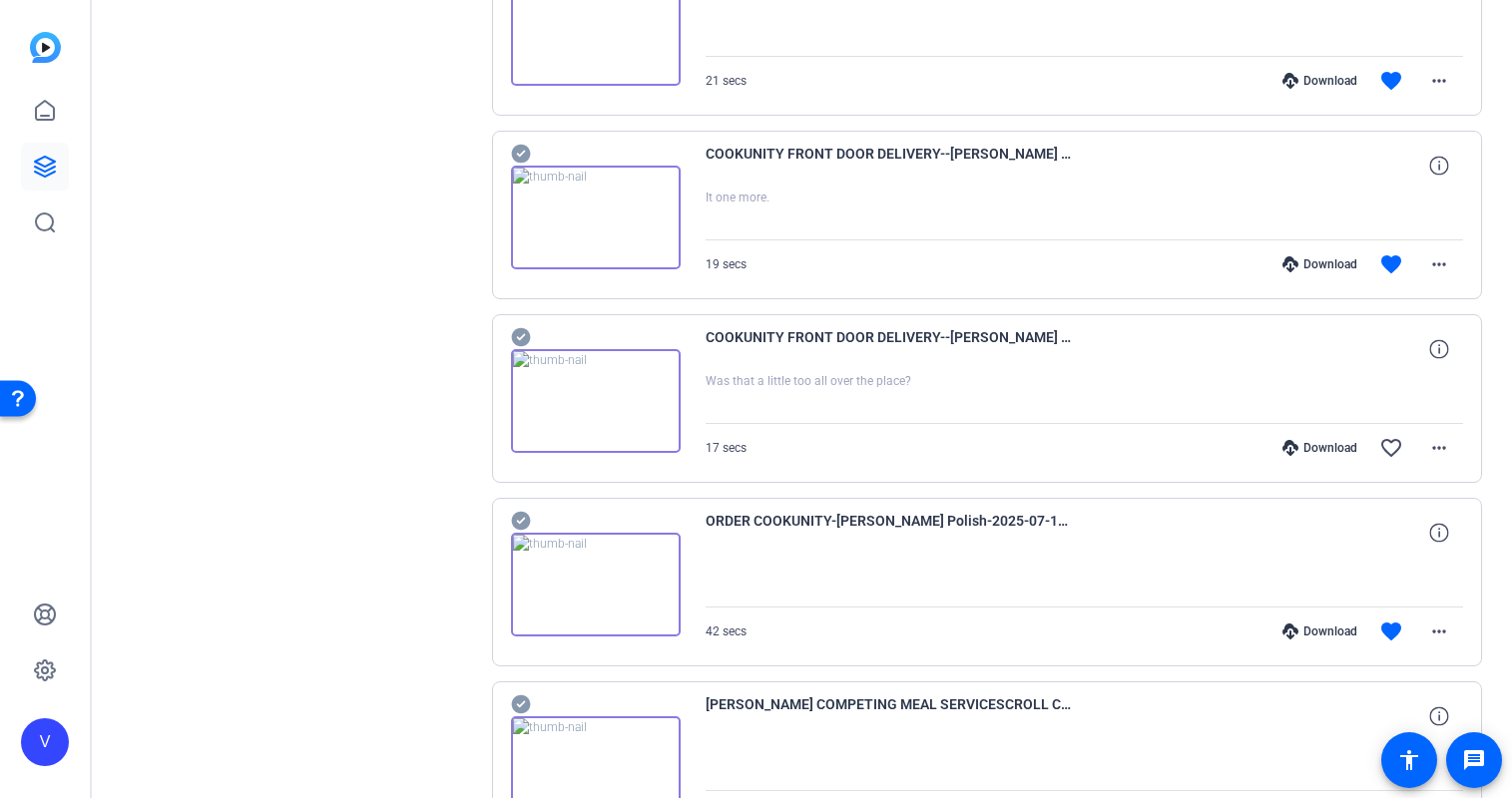 scroll, scrollTop: 8215, scrollLeft: 0, axis: vertical 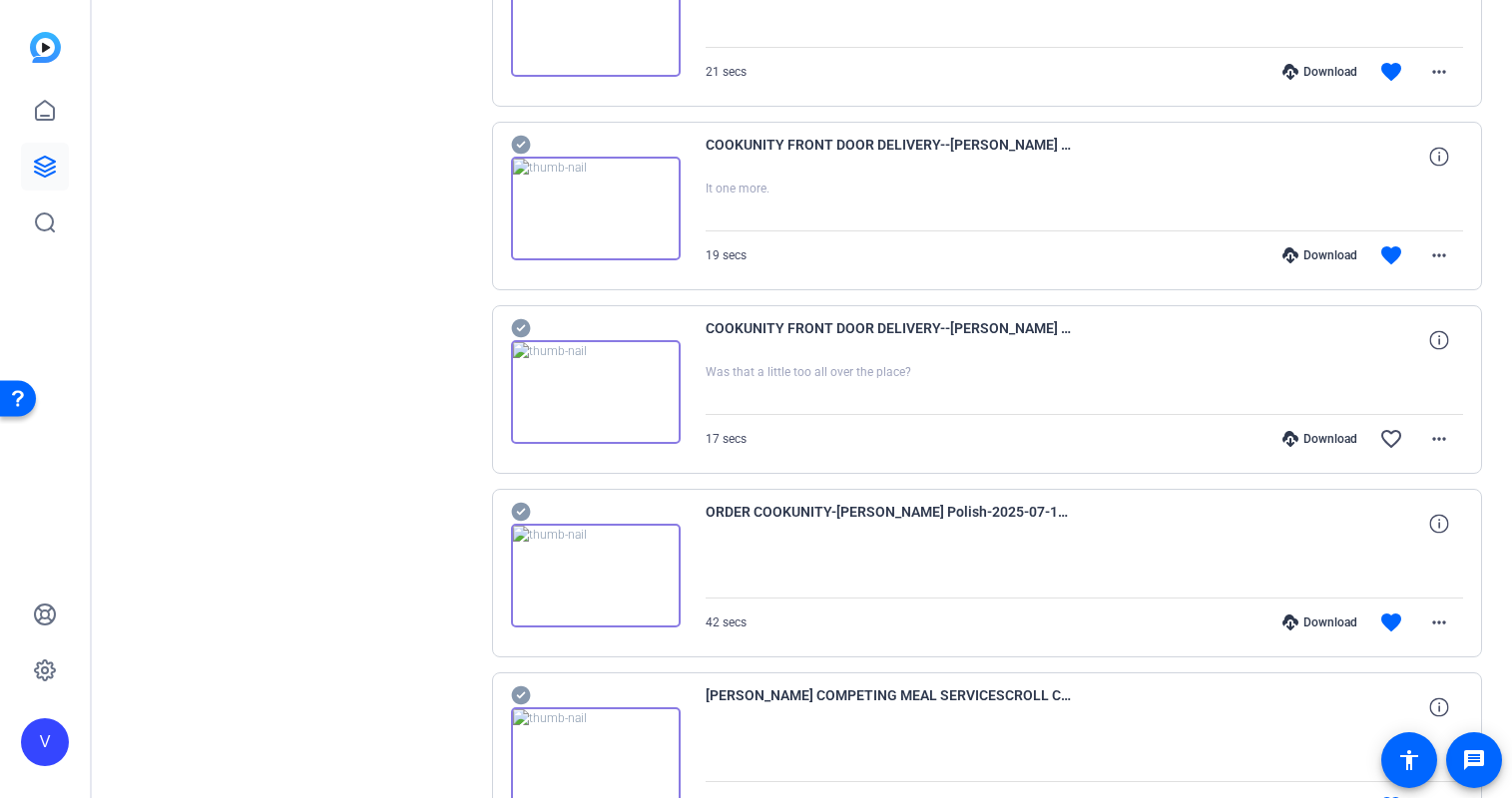 click 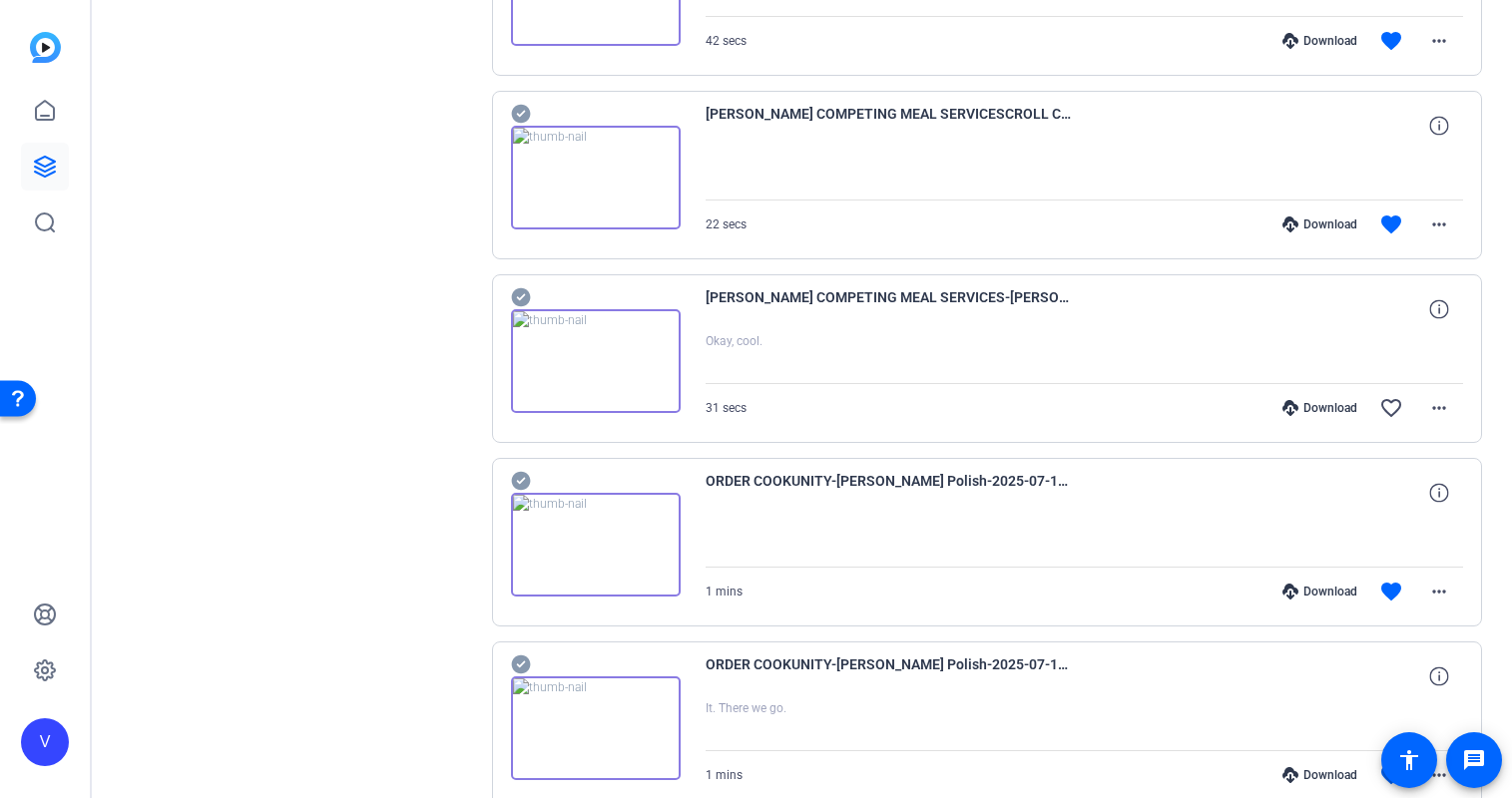 scroll, scrollTop: 8799, scrollLeft: 0, axis: vertical 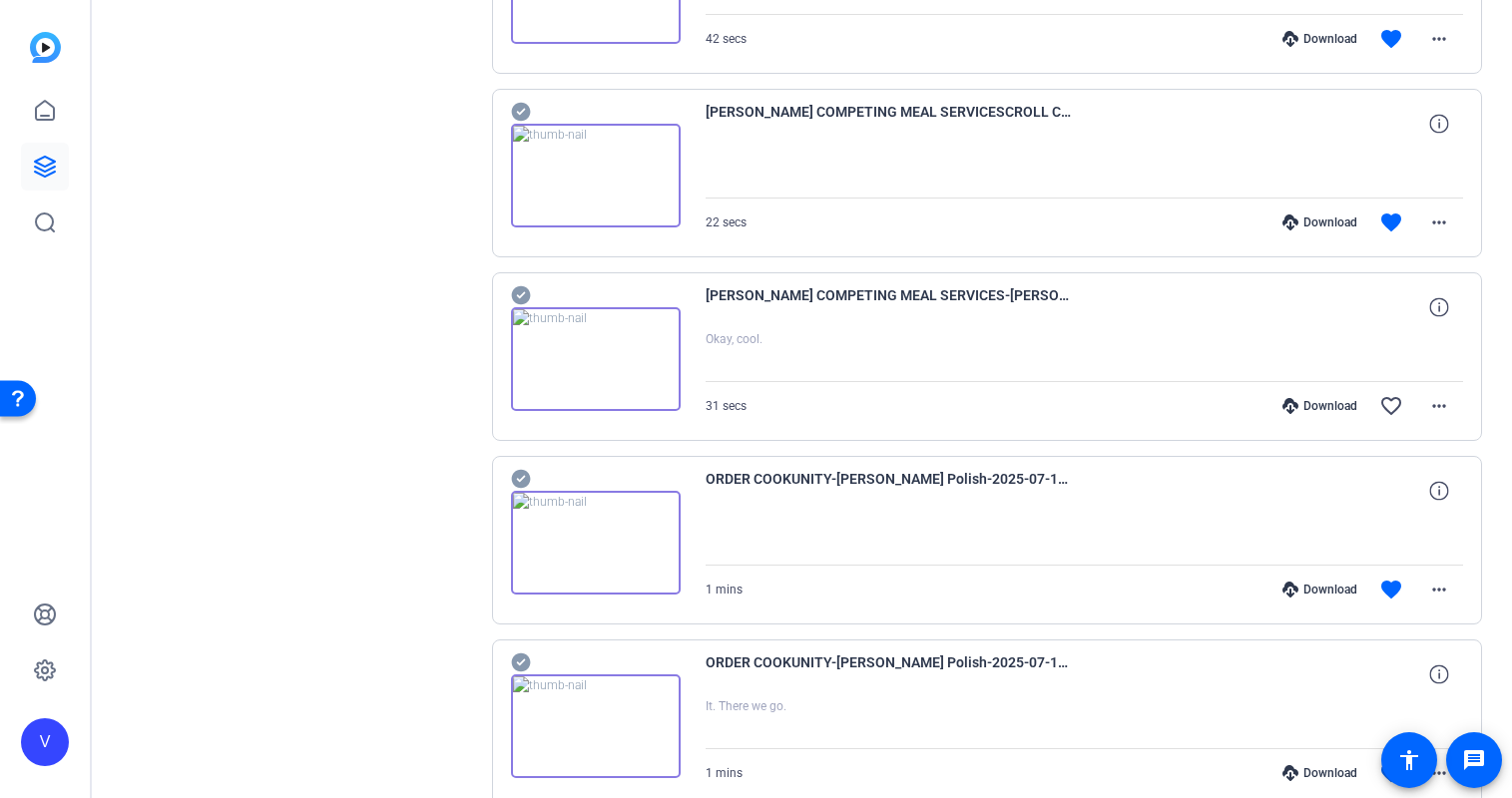 click 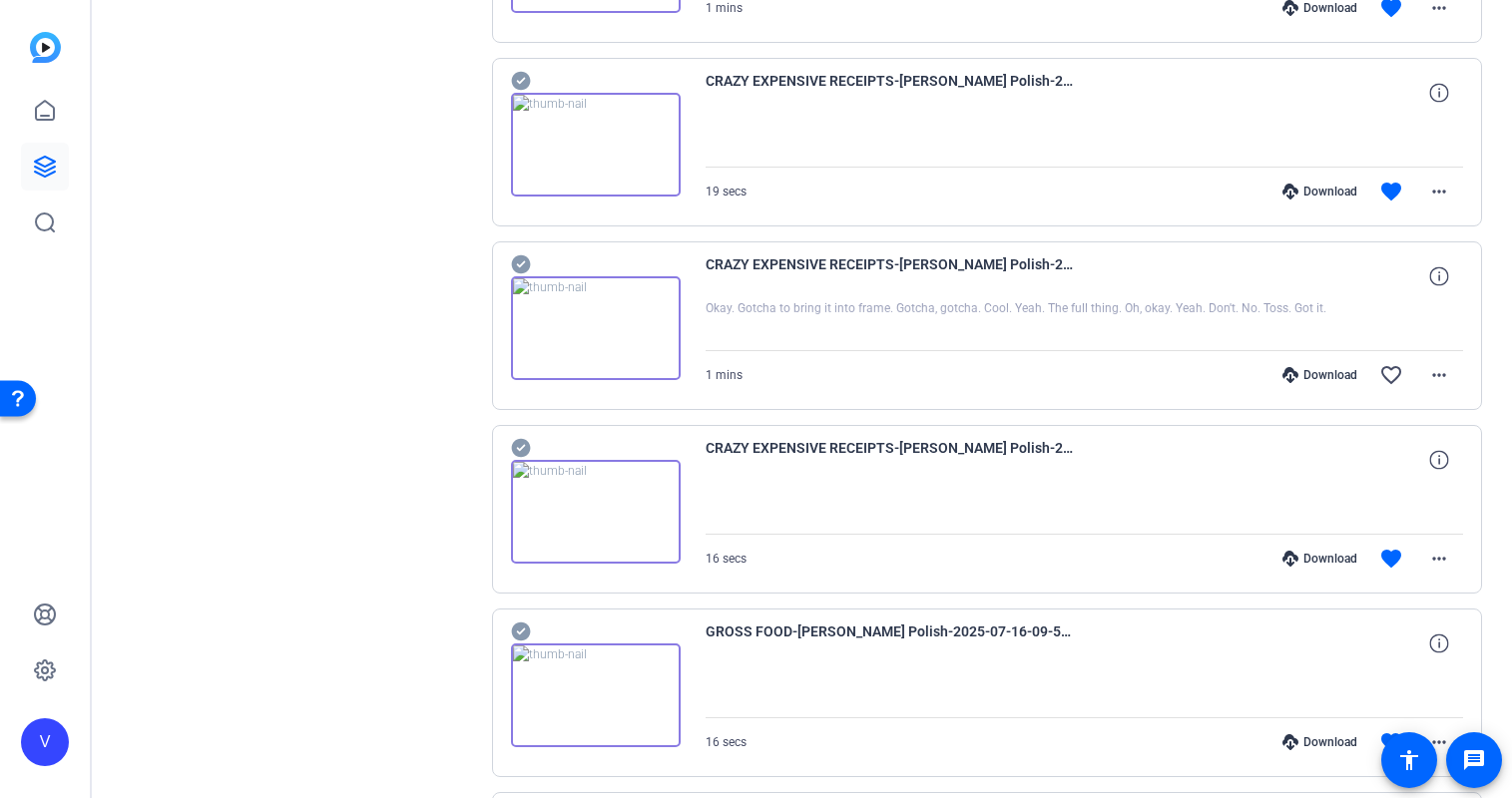 scroll, scrollTop: 9932, scrollLeft: 0, axis: vertical 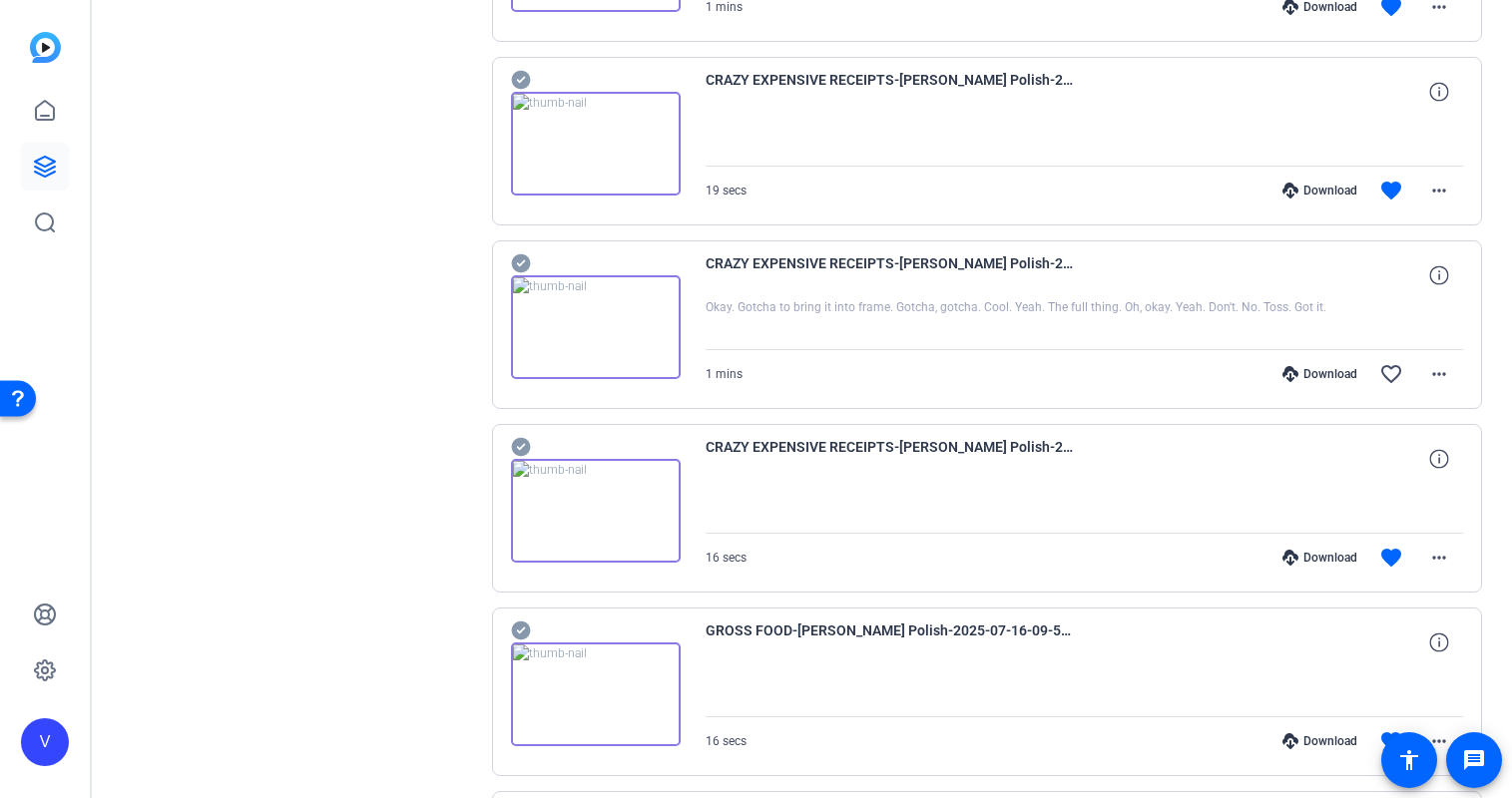 click 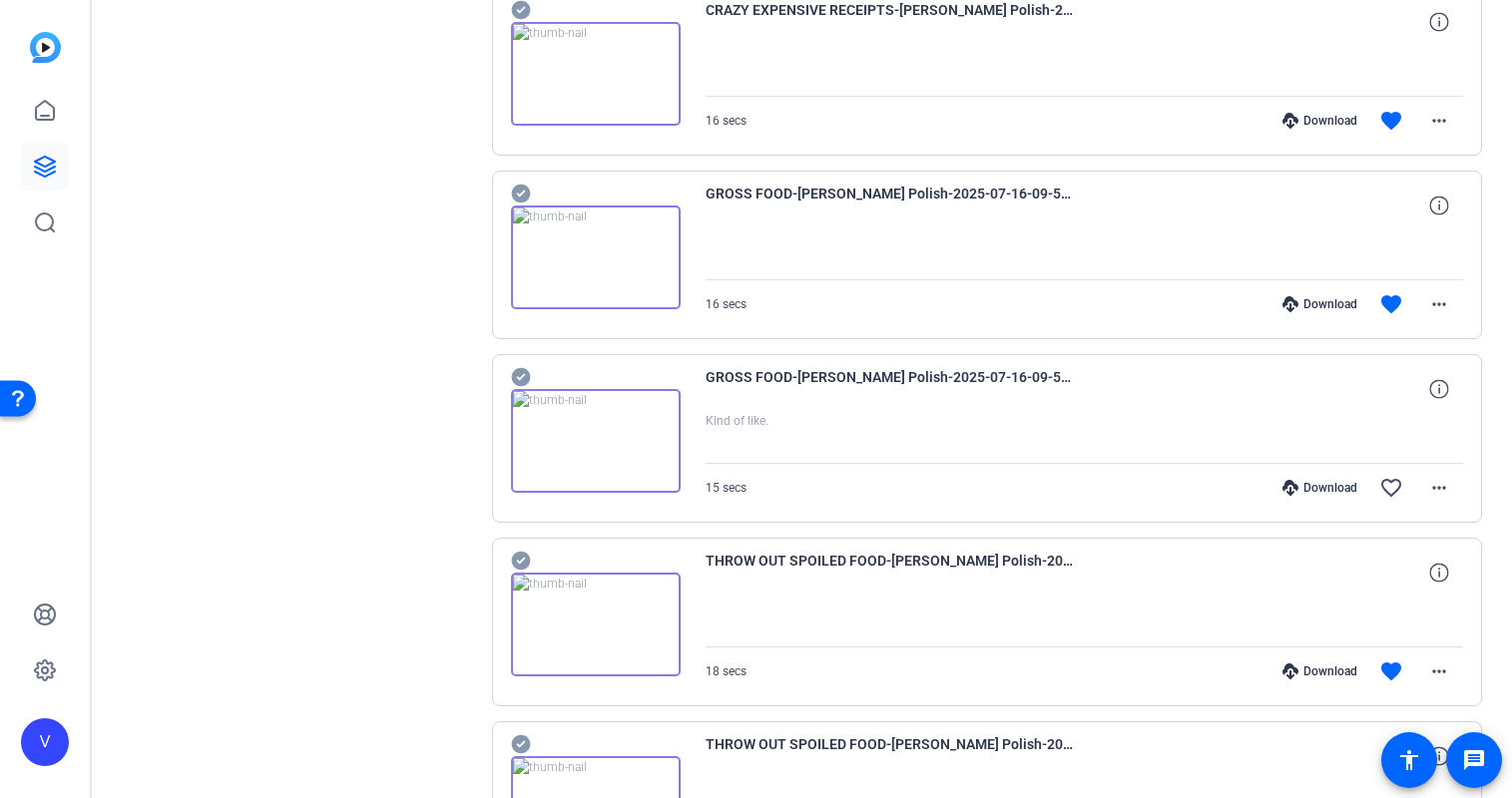 scroll, scrollTop: 10377, scrollLeft: 0, axis: vertical 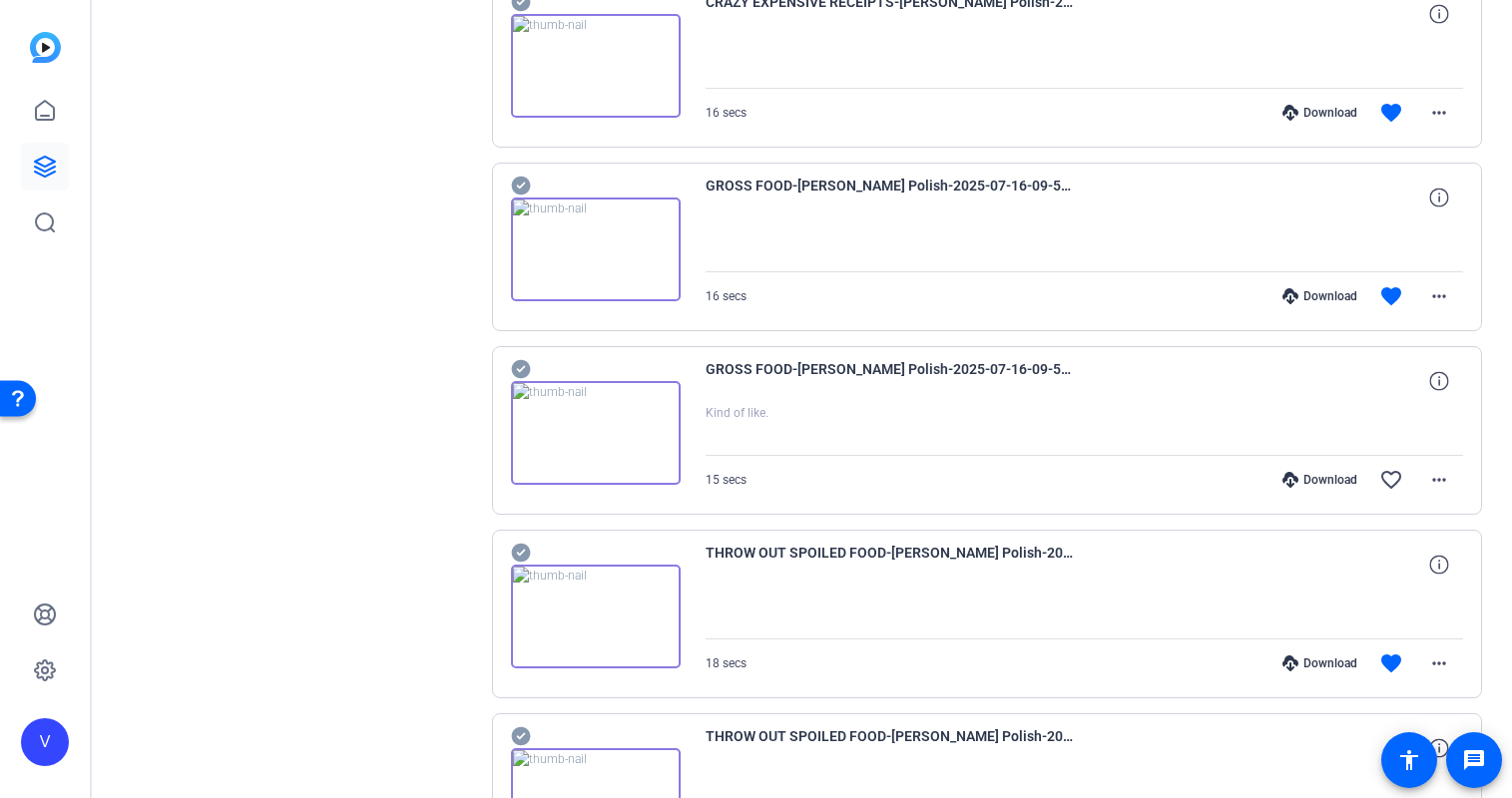 click 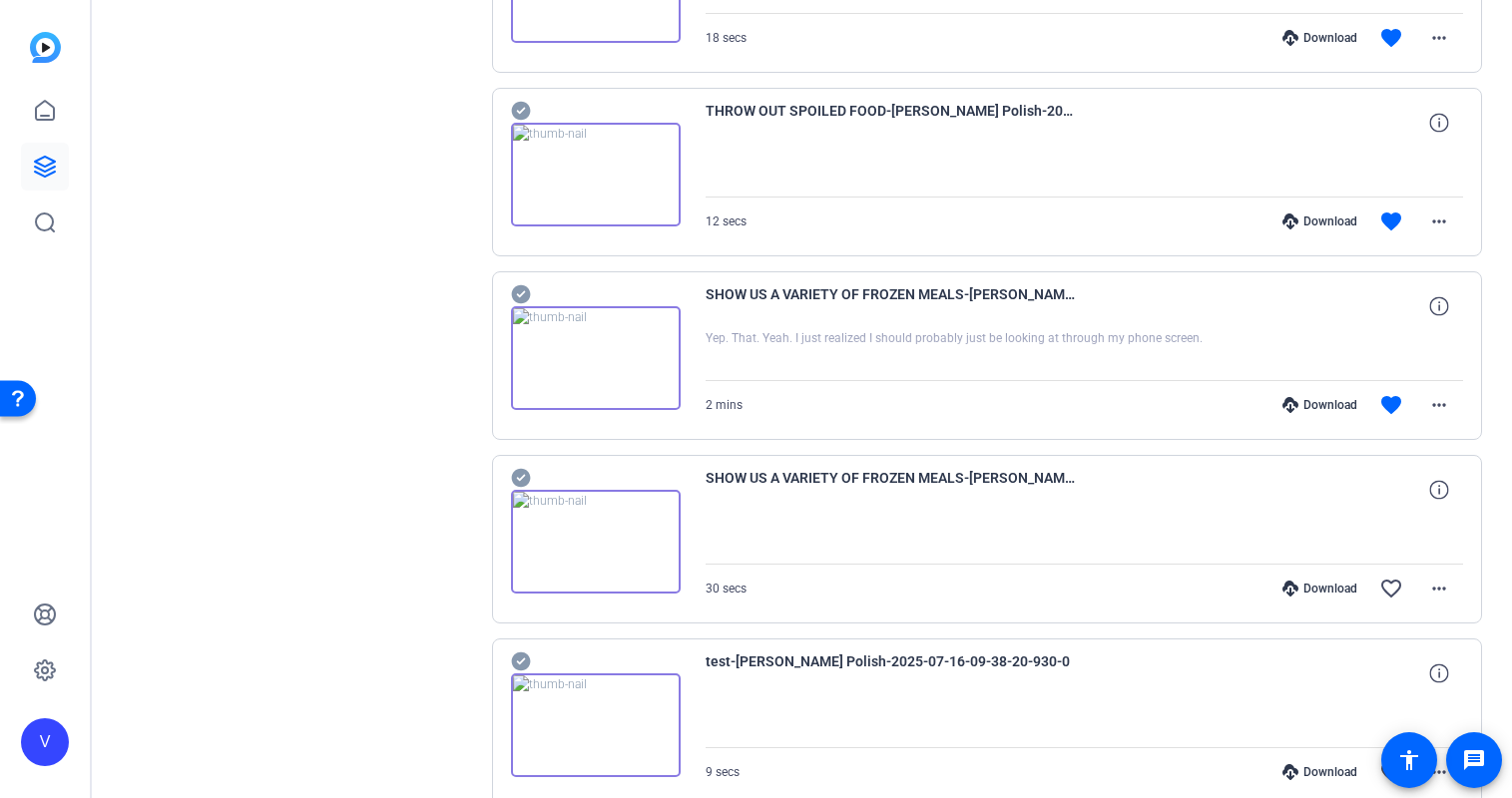 scroll, scrollTop: 11100, scrollLeft: 0, axis: vertical 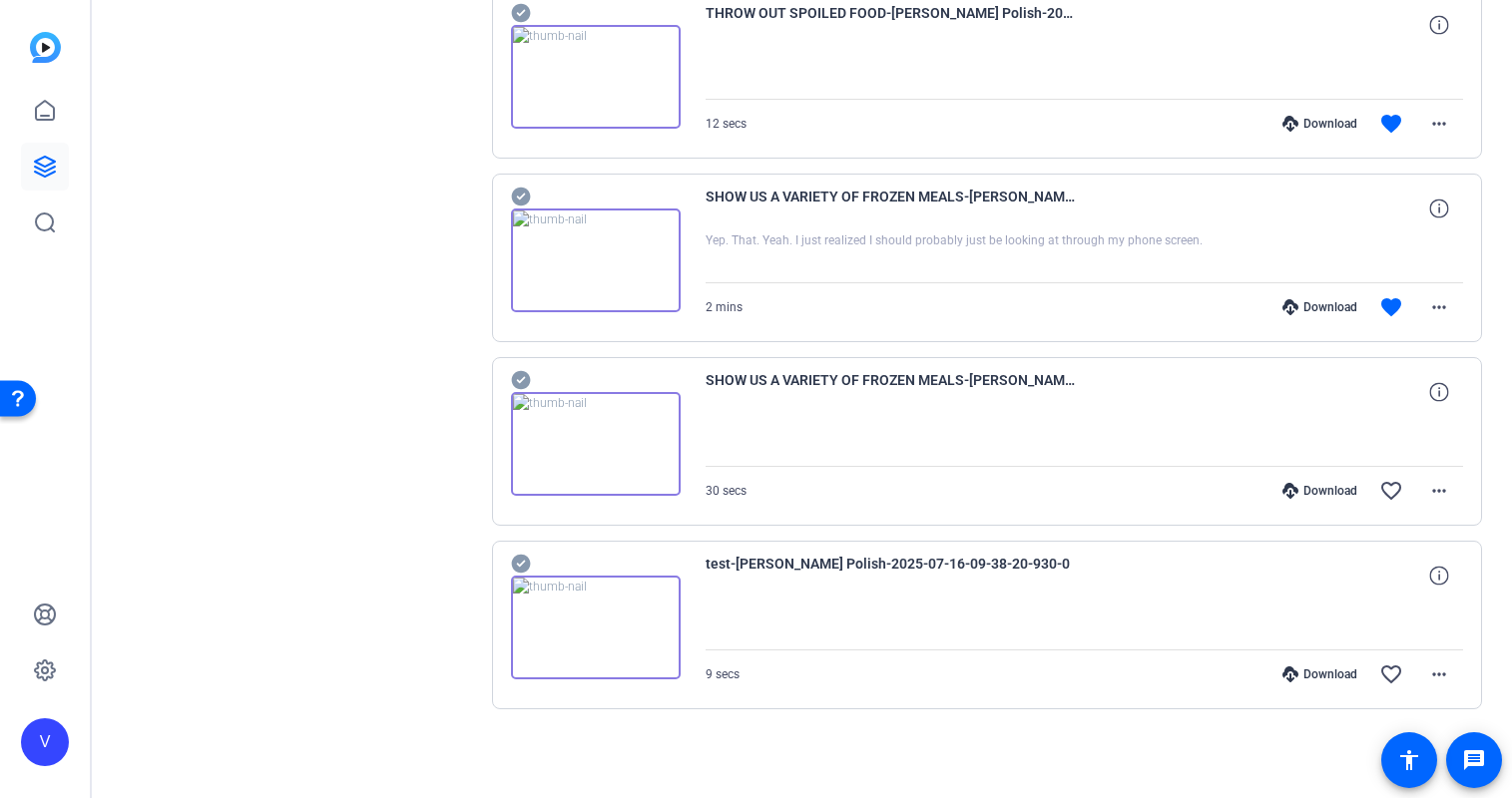 click 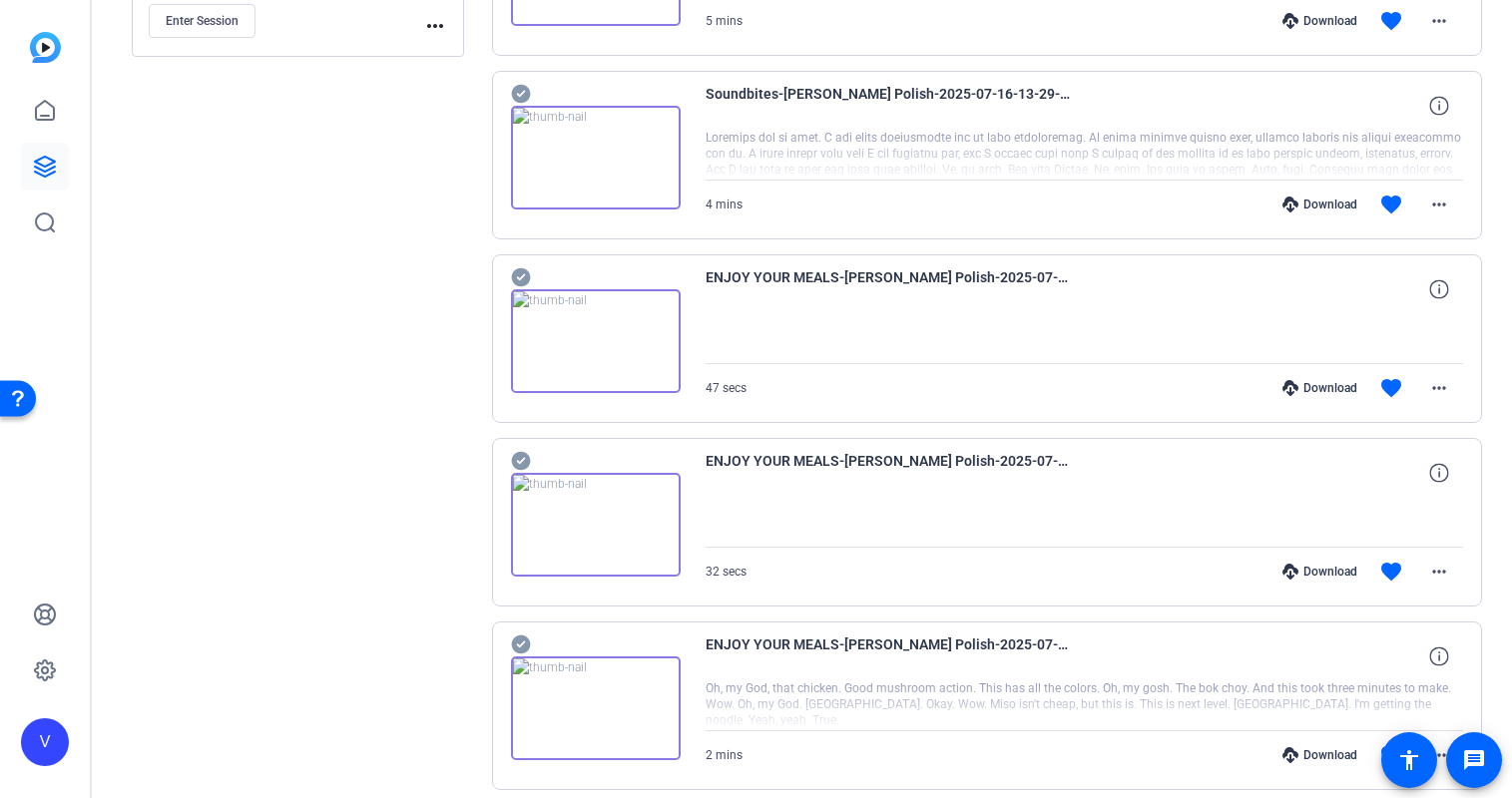 scroll, scrollTop: 0, scrollLeft: 0, axis: both 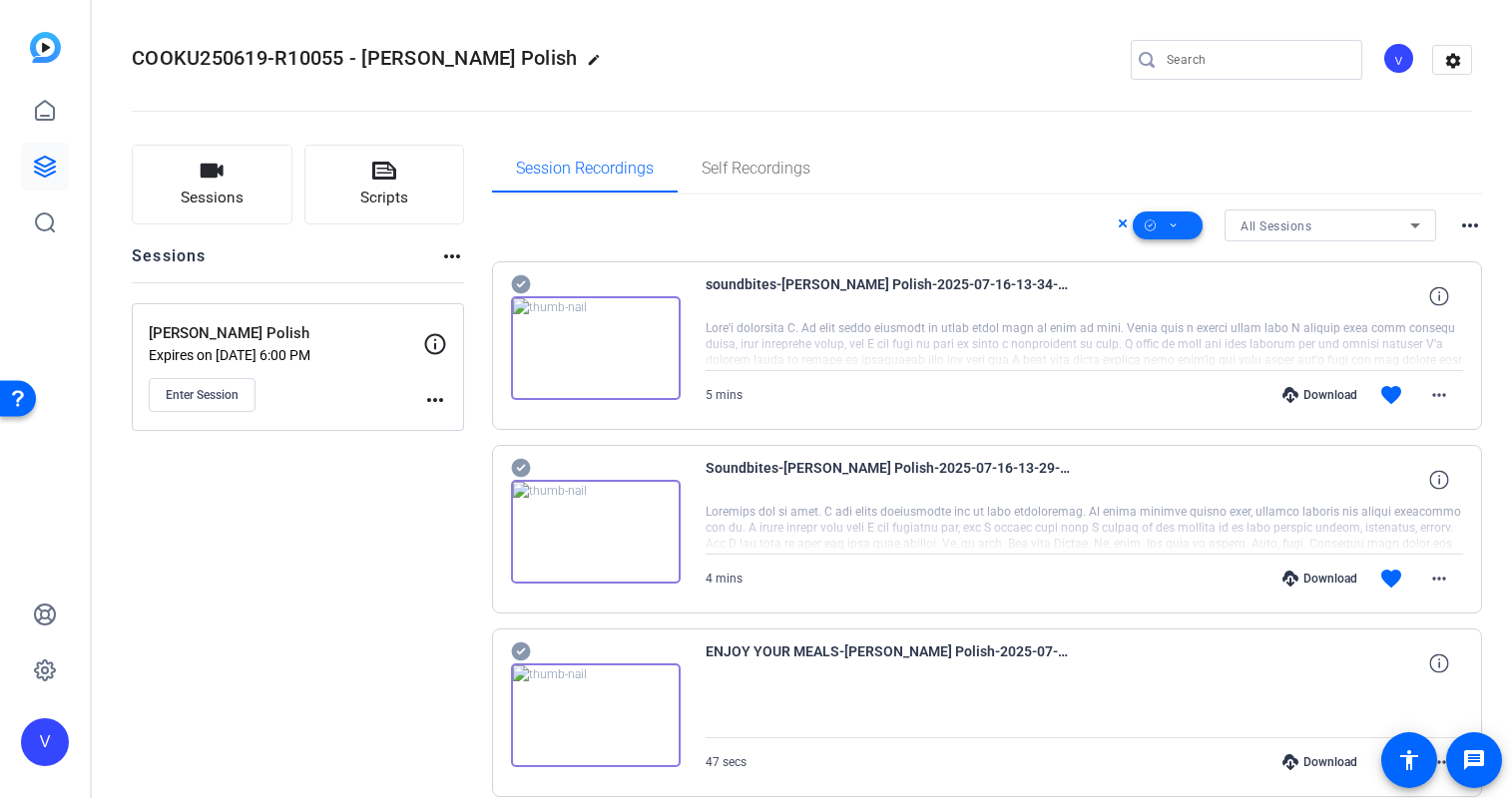 click 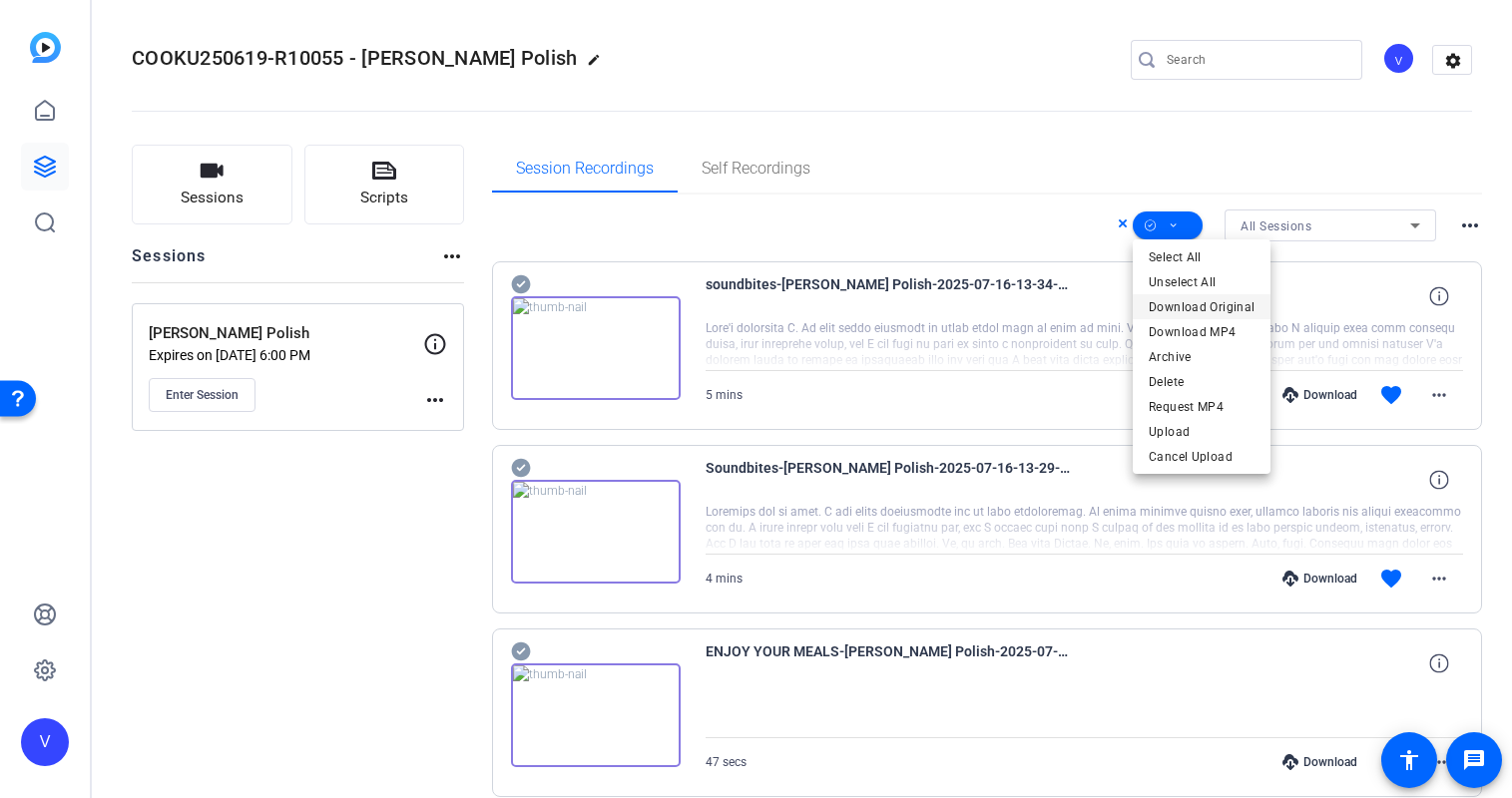 click on "Download Original" at bounding box center (1202, 307) 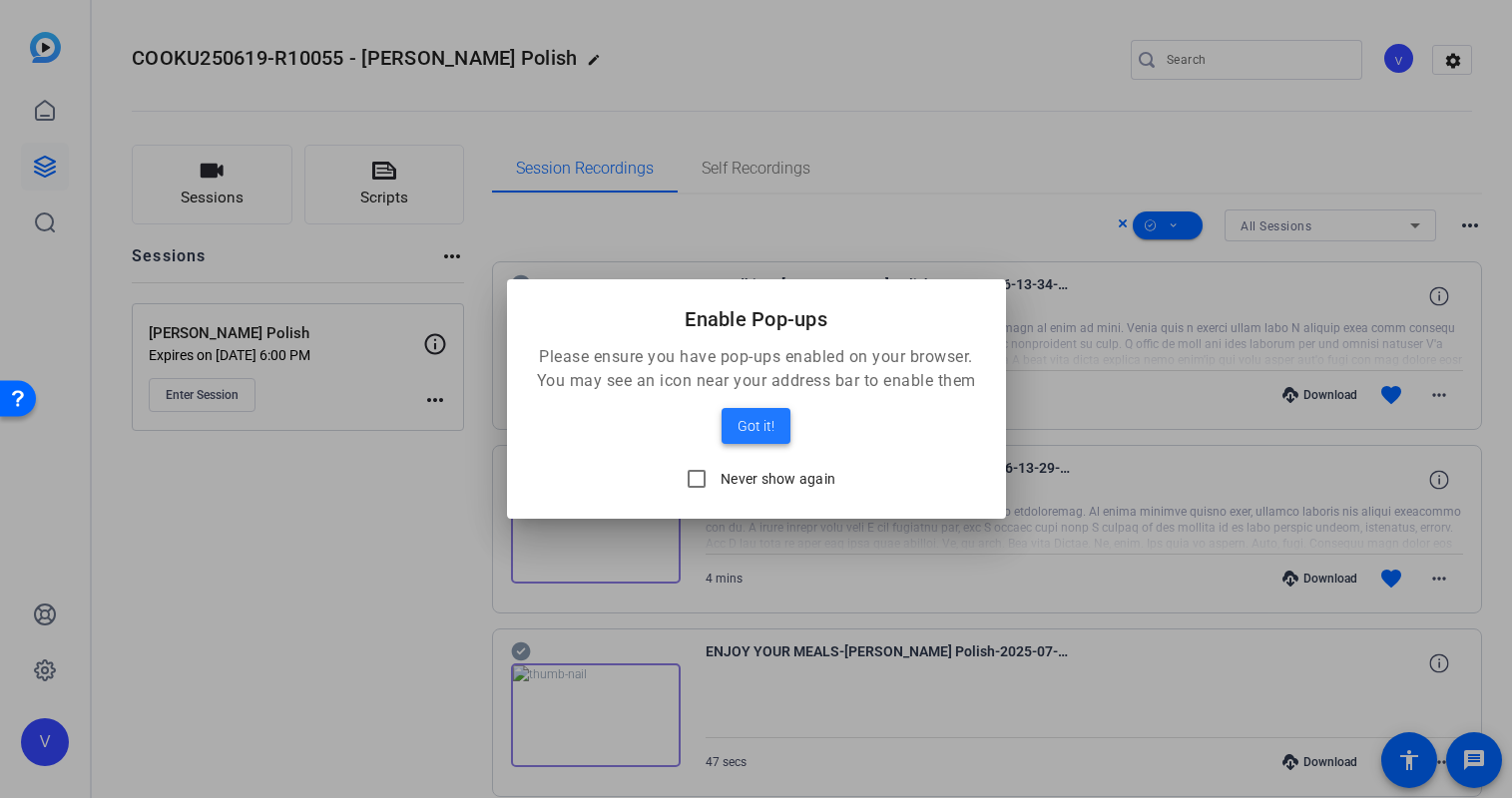 click on "Got it!" at bounding box center [756, 426] 